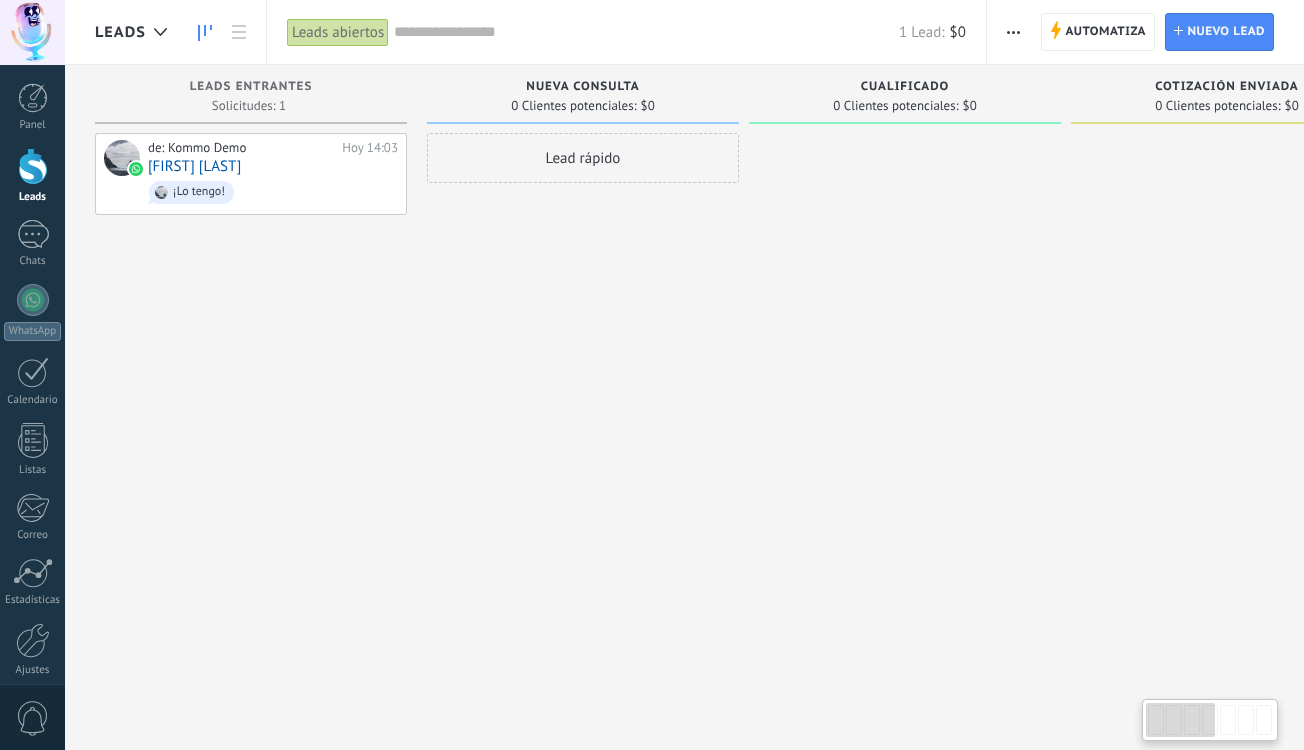 scroll, scrollTop: 0, scrollLeft: 0, axis: both 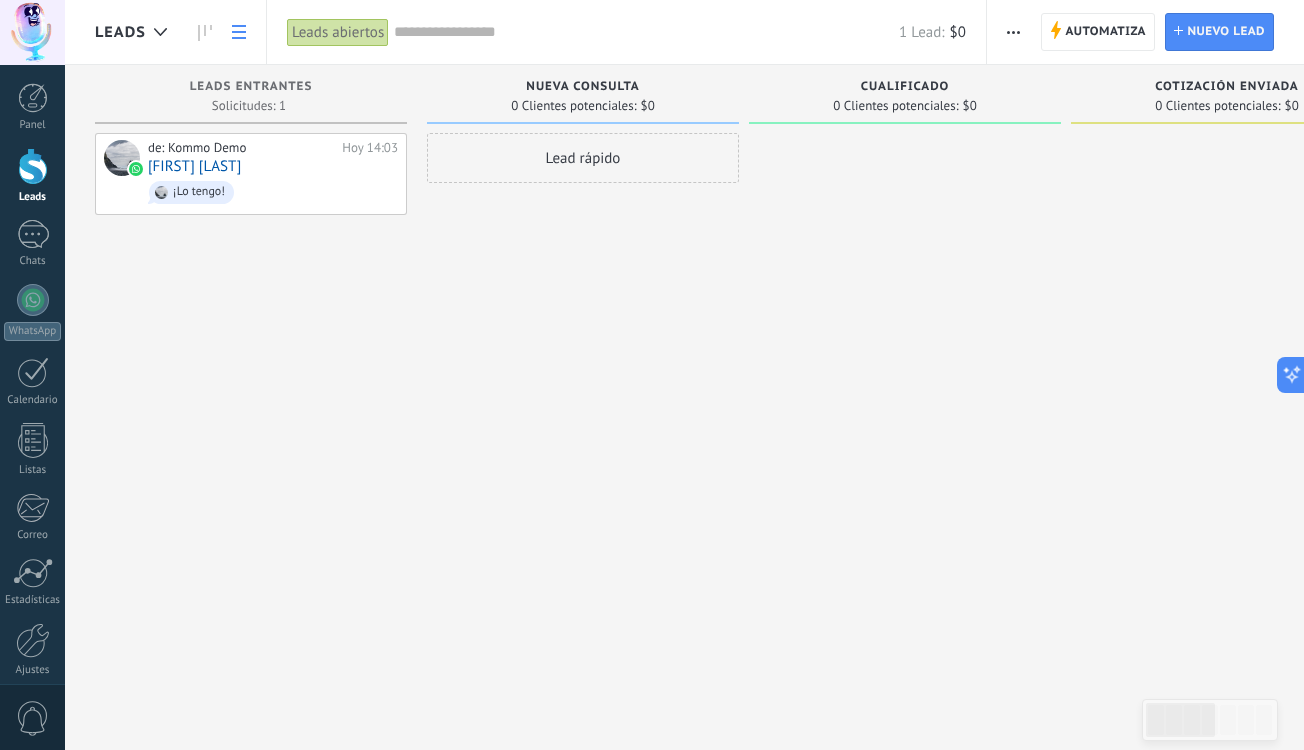 click 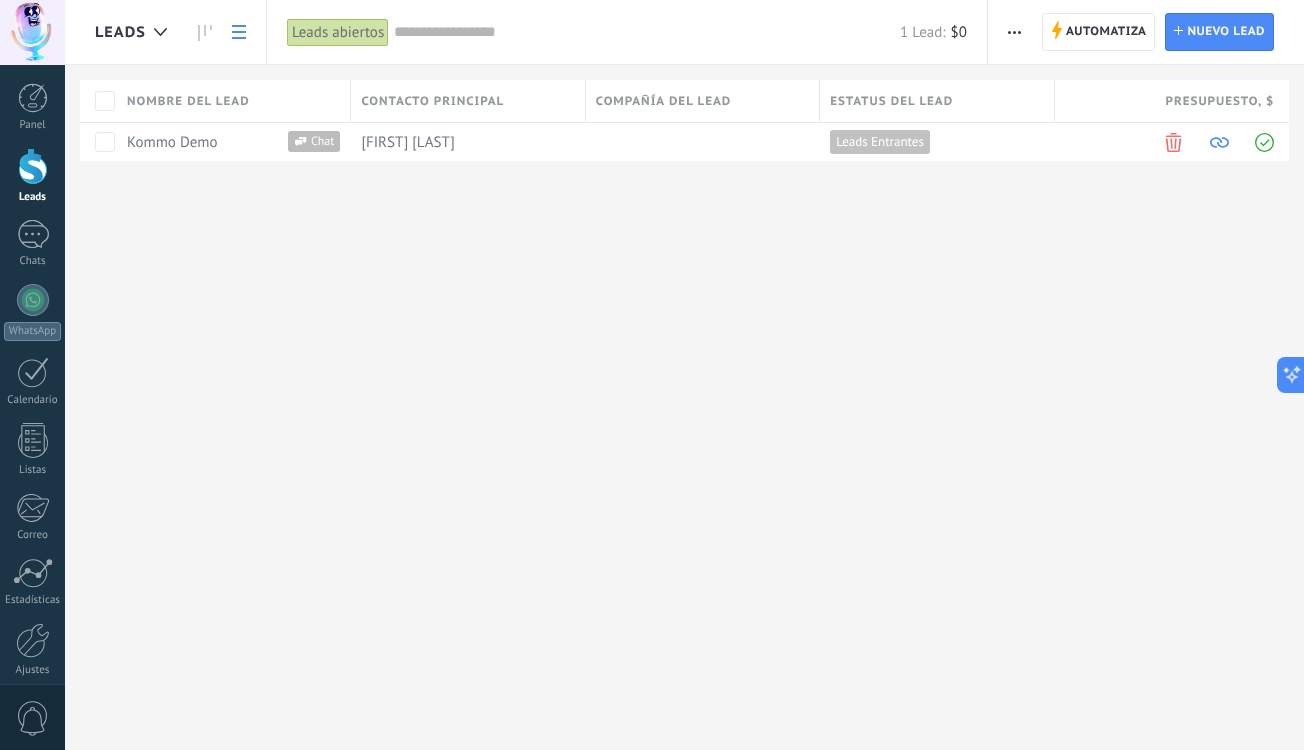 click 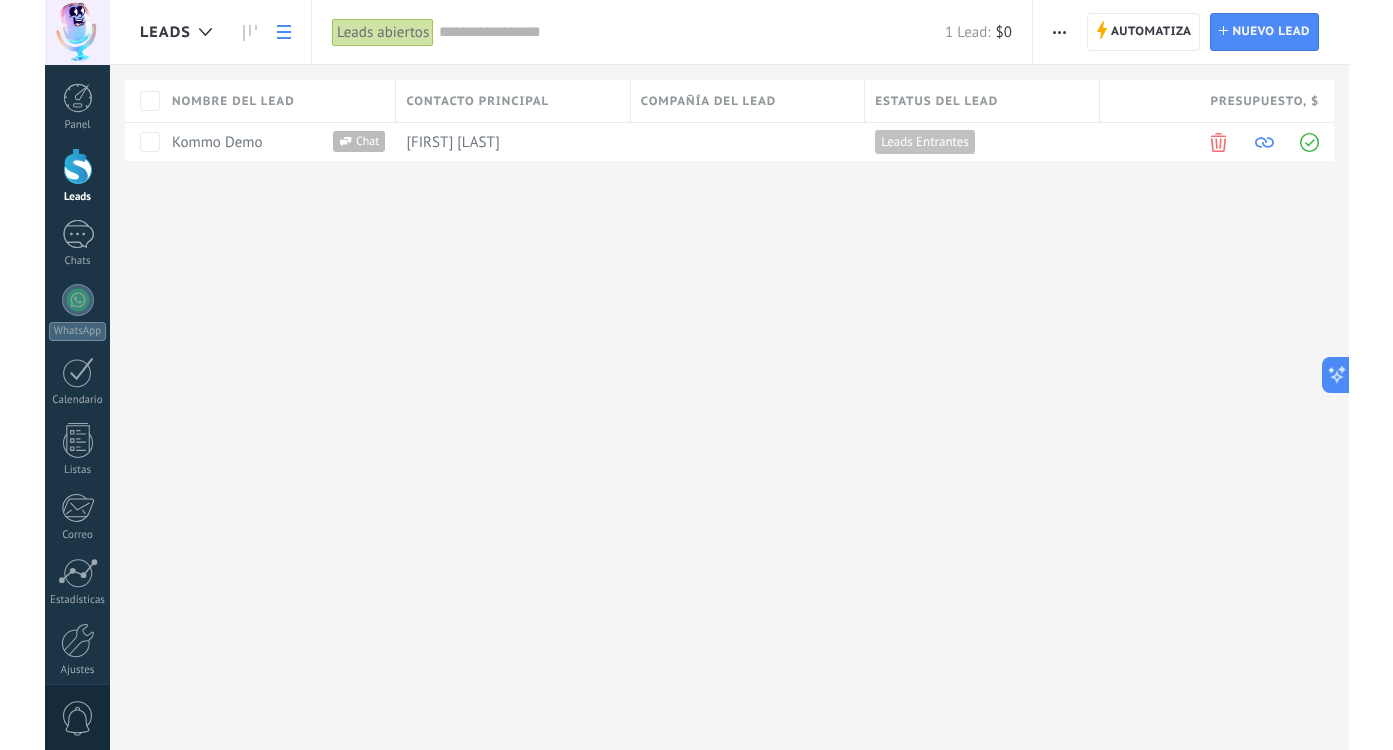 scroll, scrollTop: 0, scrollLeft: 0, axis: both 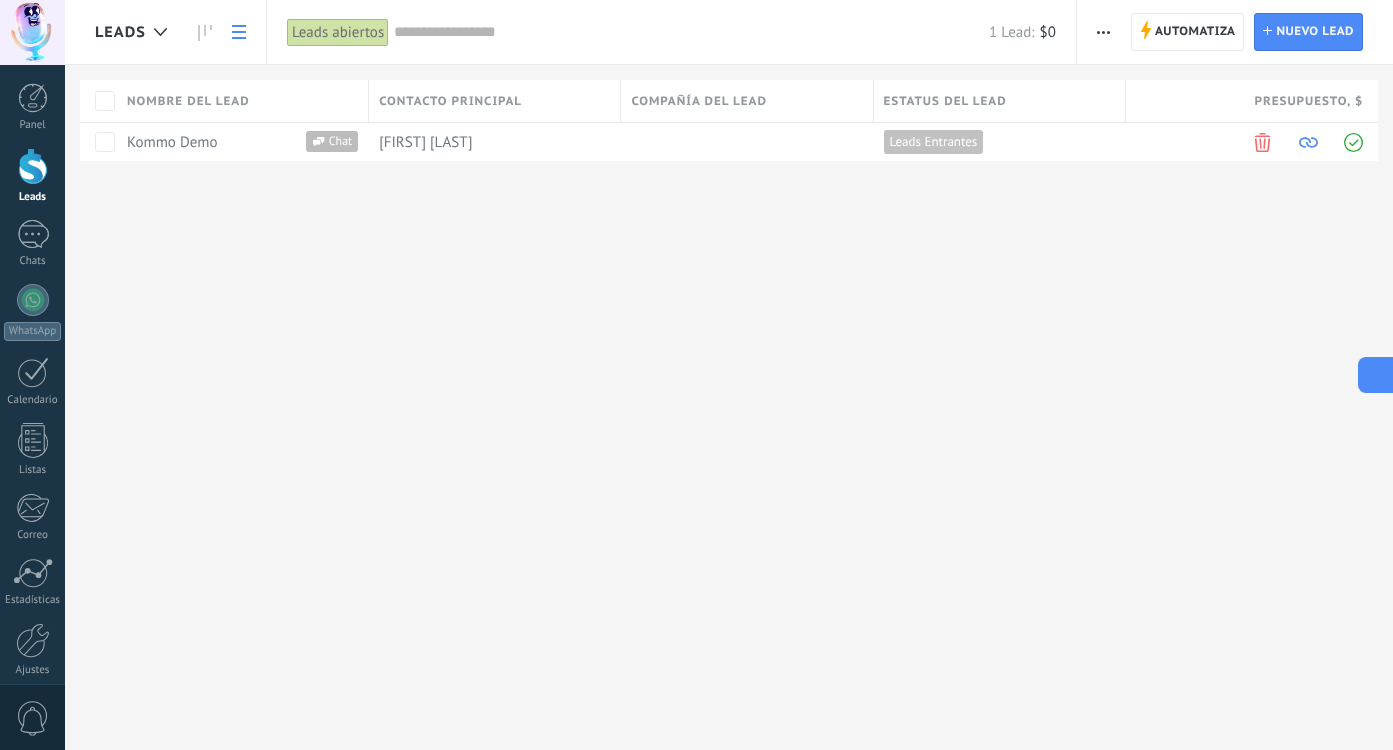 click 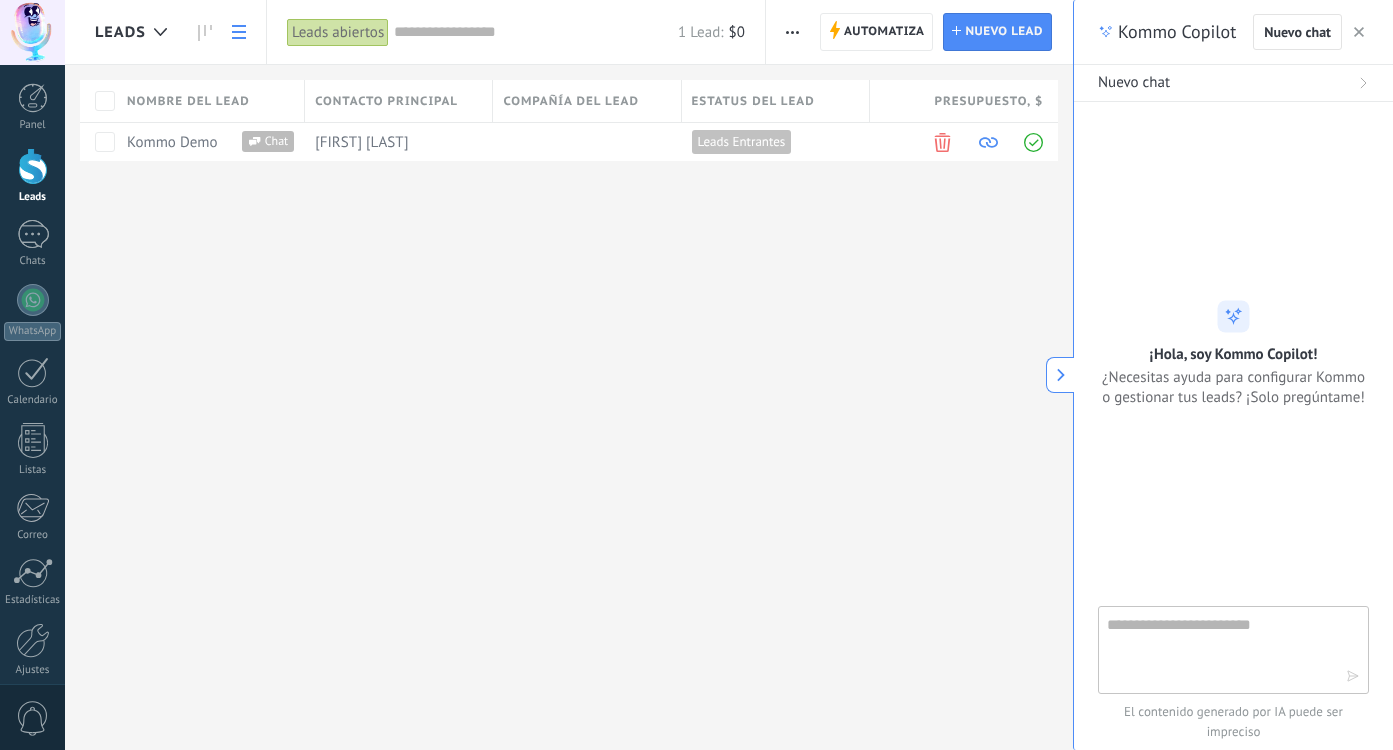 click at bounding box center [1219, 649] 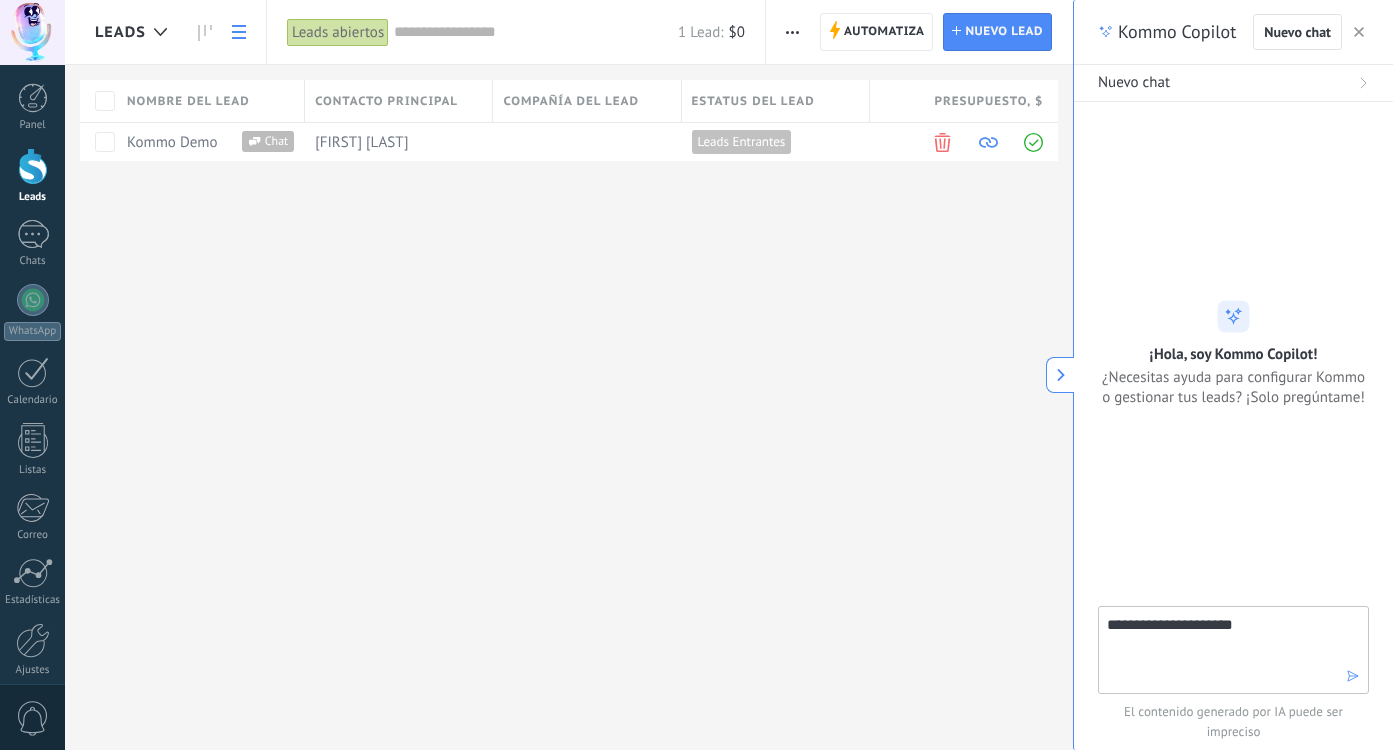 type on "**********" 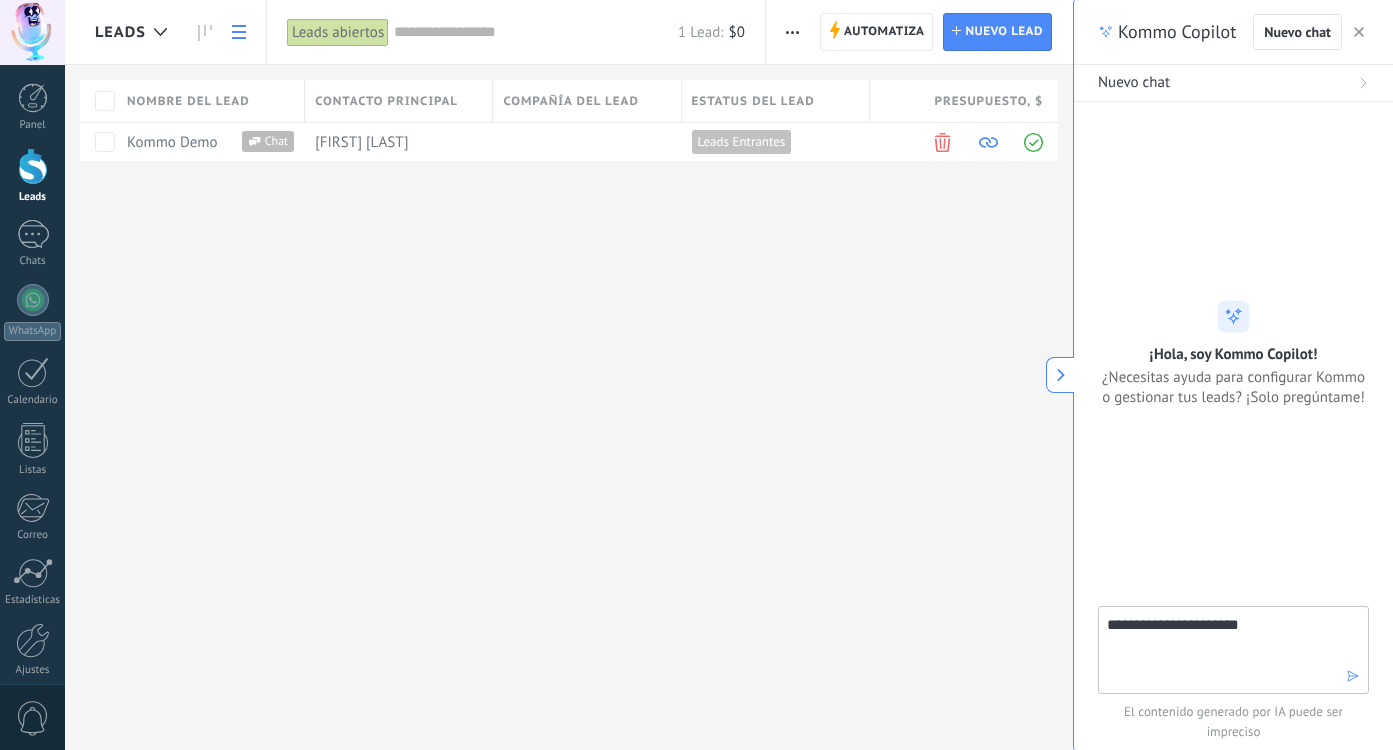 type 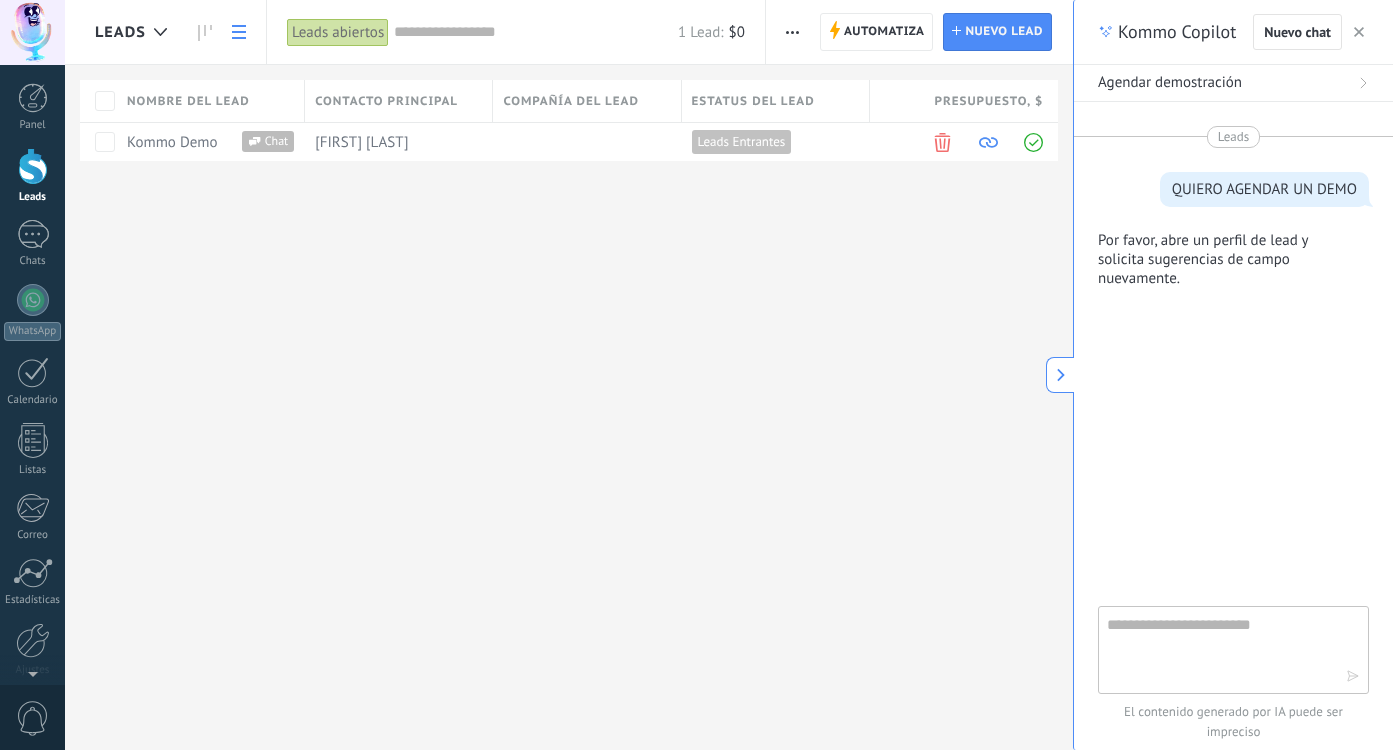 click at bounding box center (32, 32) 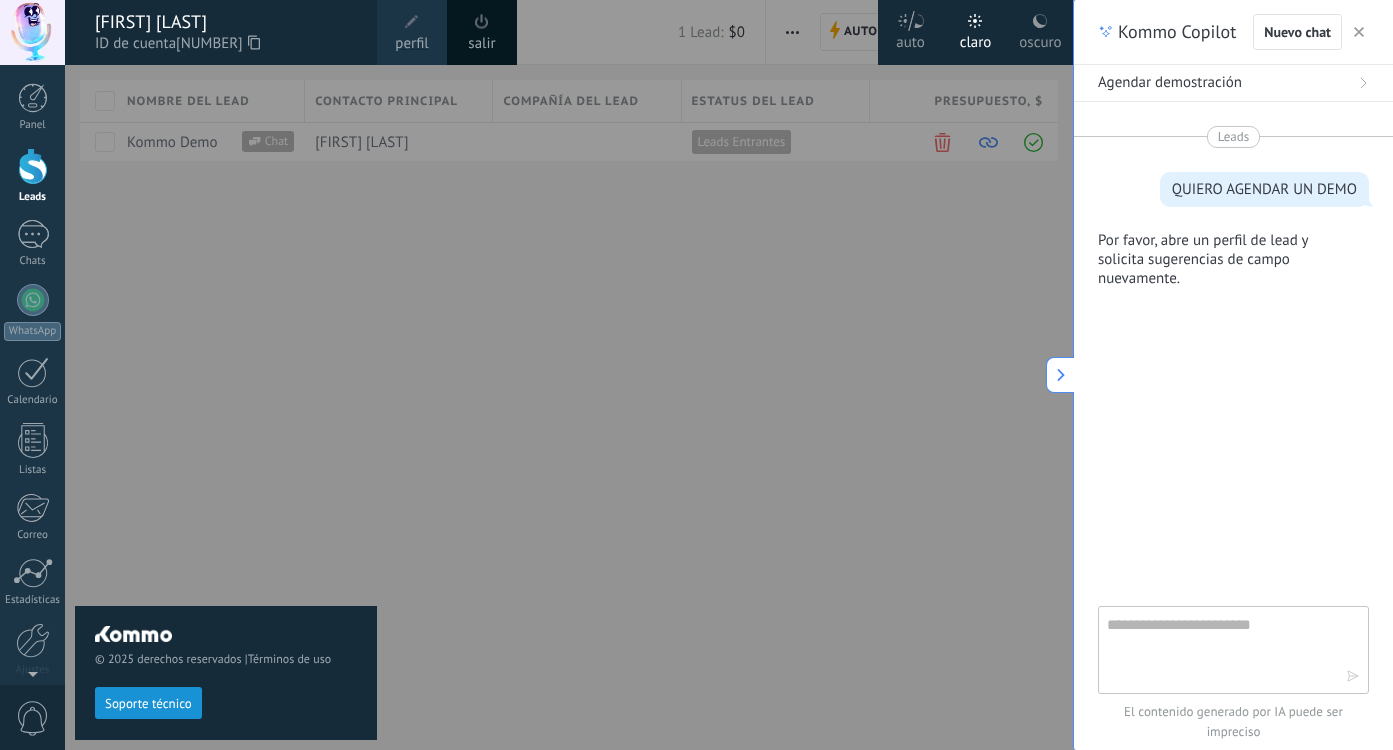 click 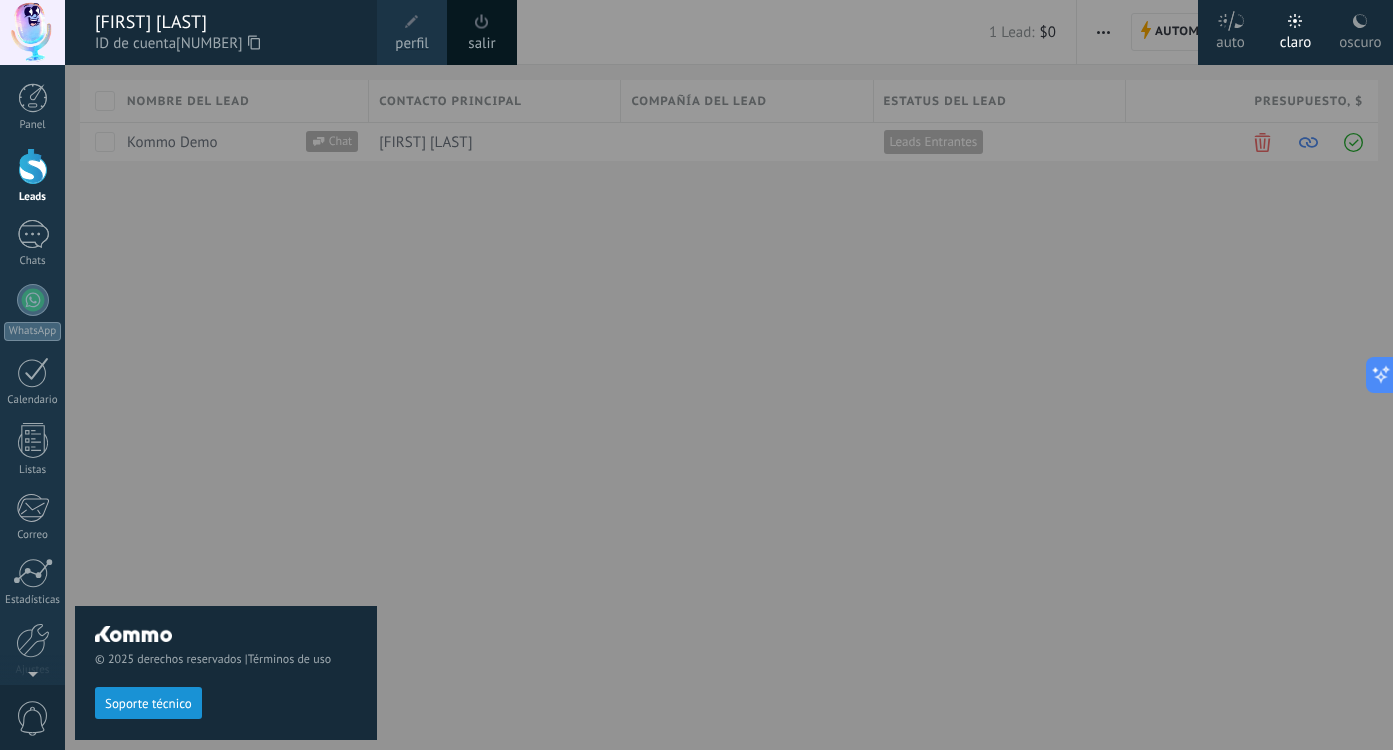 click on "Soporte técnico" at bounding box center [148, 704] 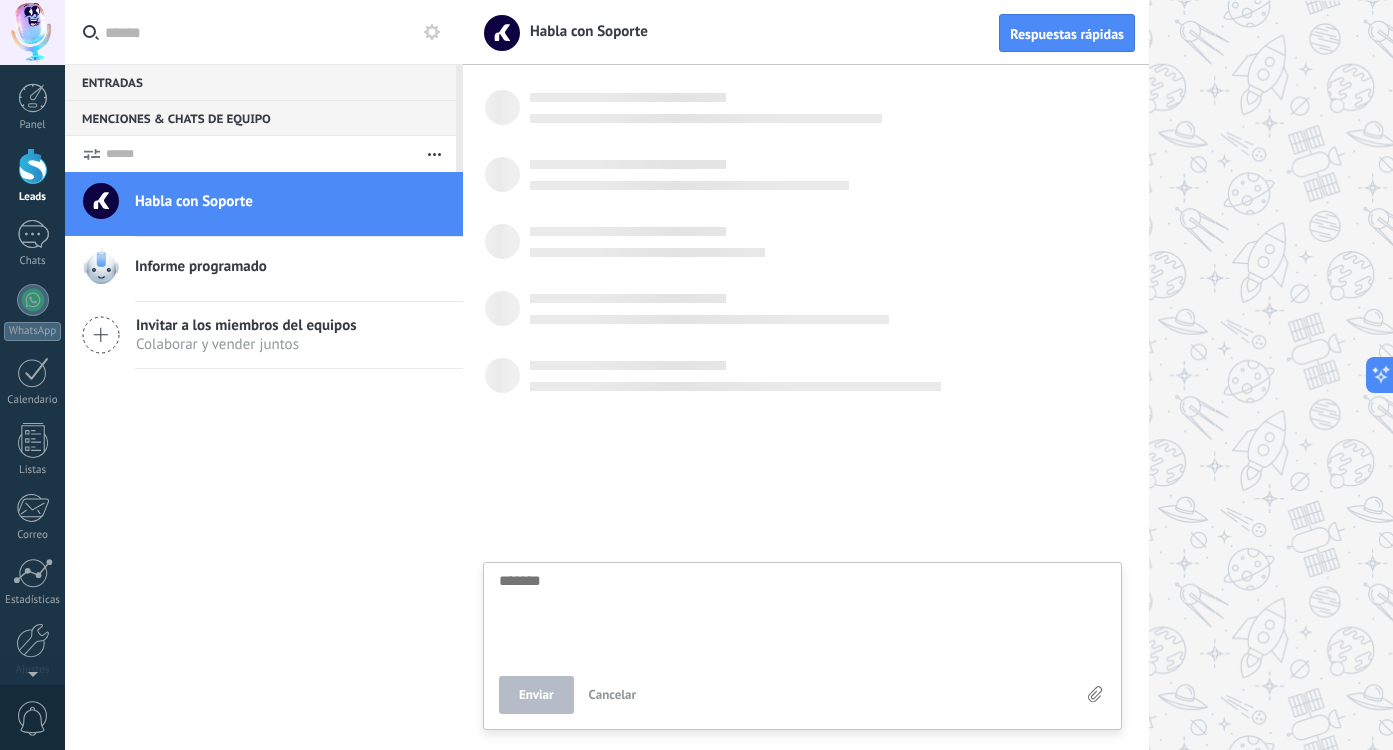 scroll, scrollTop: 19, scrollLeft: 0, axis: vertical 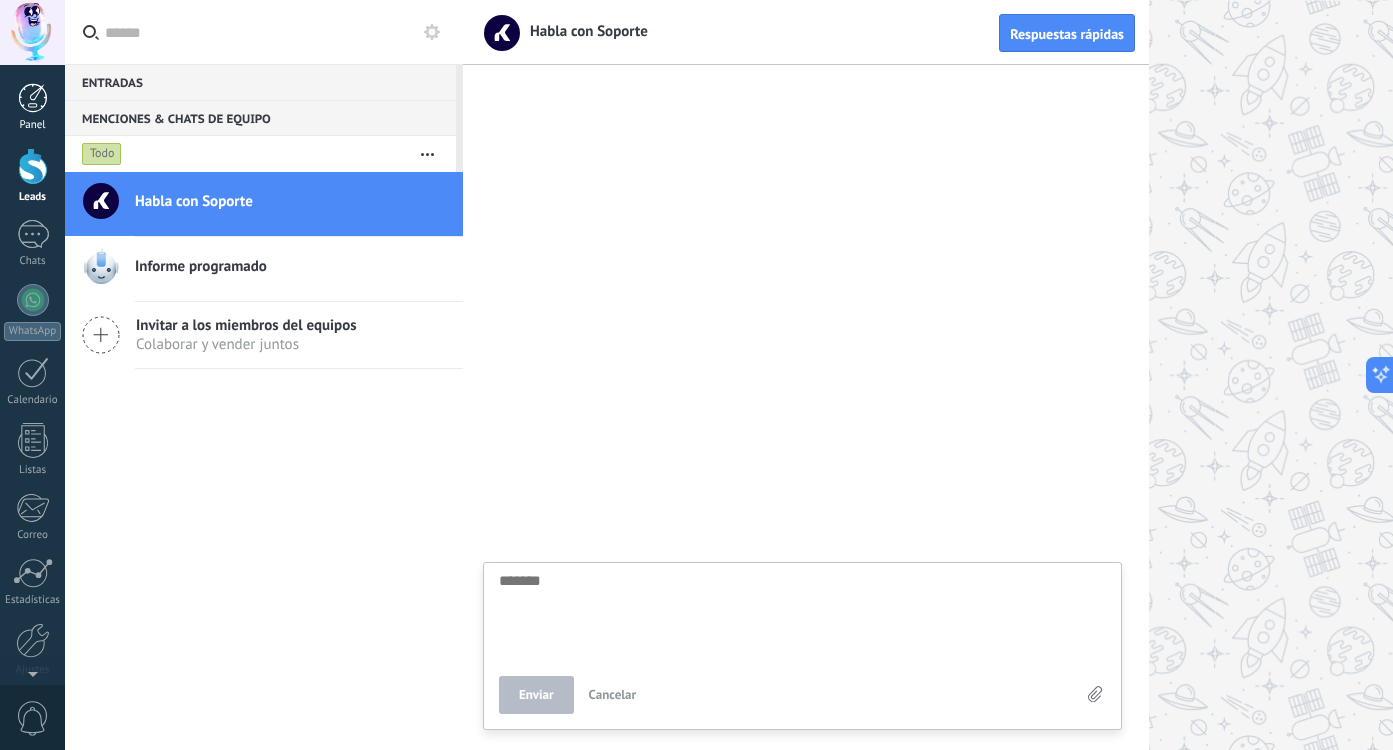 click on "Panel" at bounding box center (33, 125) 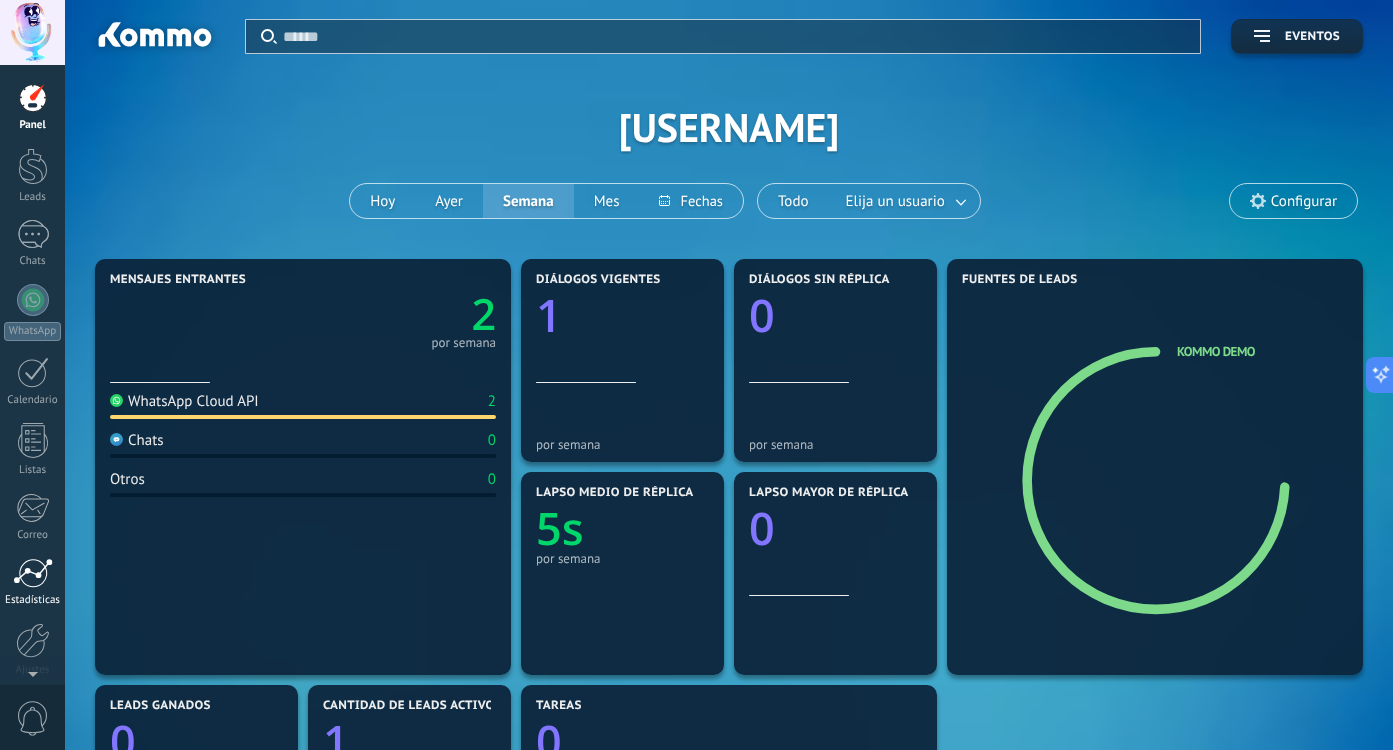 click on "Estadísticas" at bounding box center [32, 582] 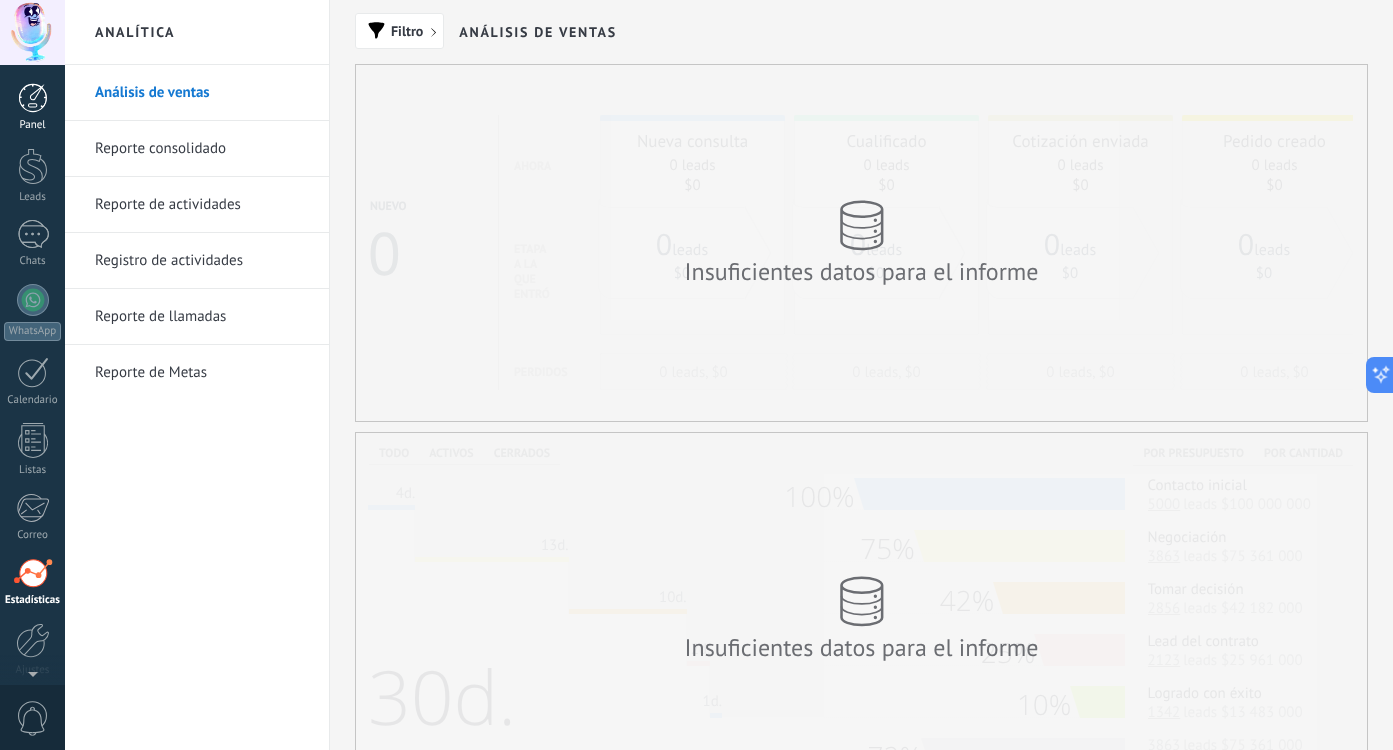 click at bounding box center (33, 98) 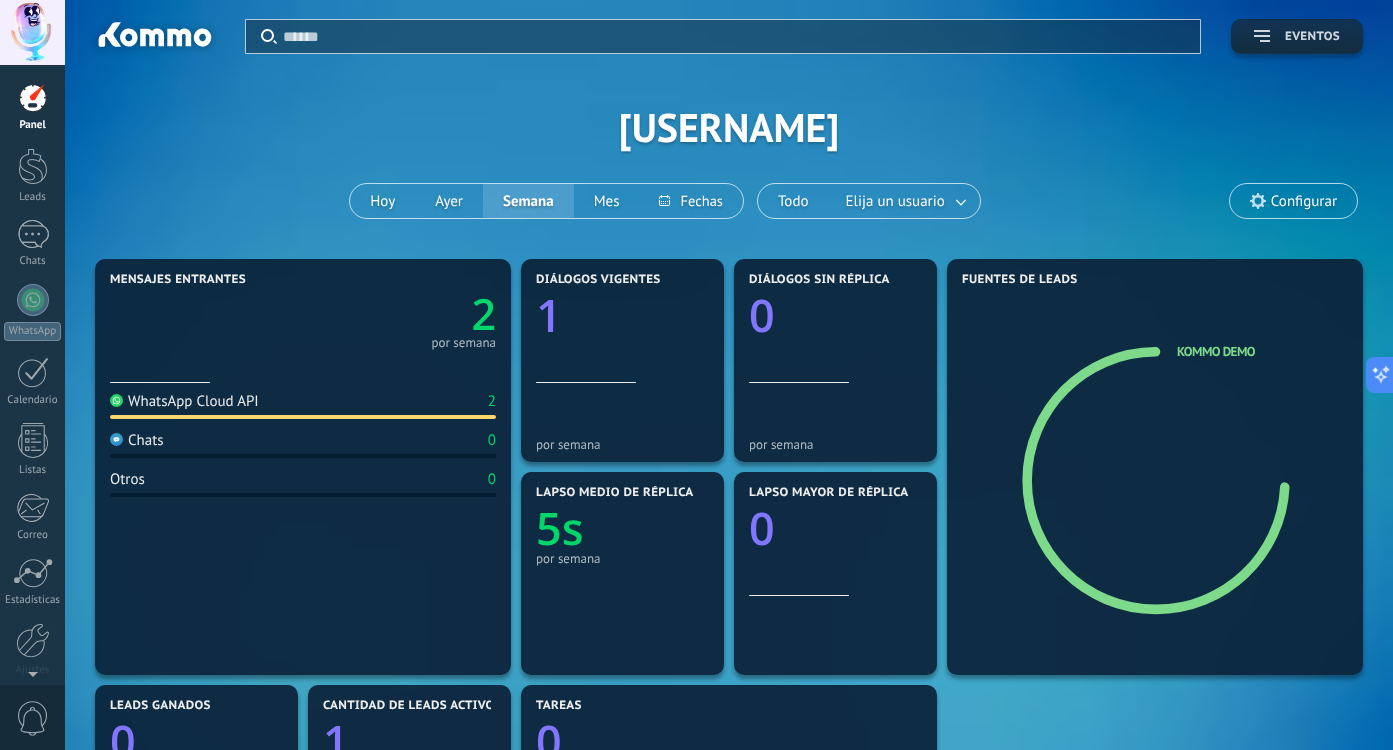 click 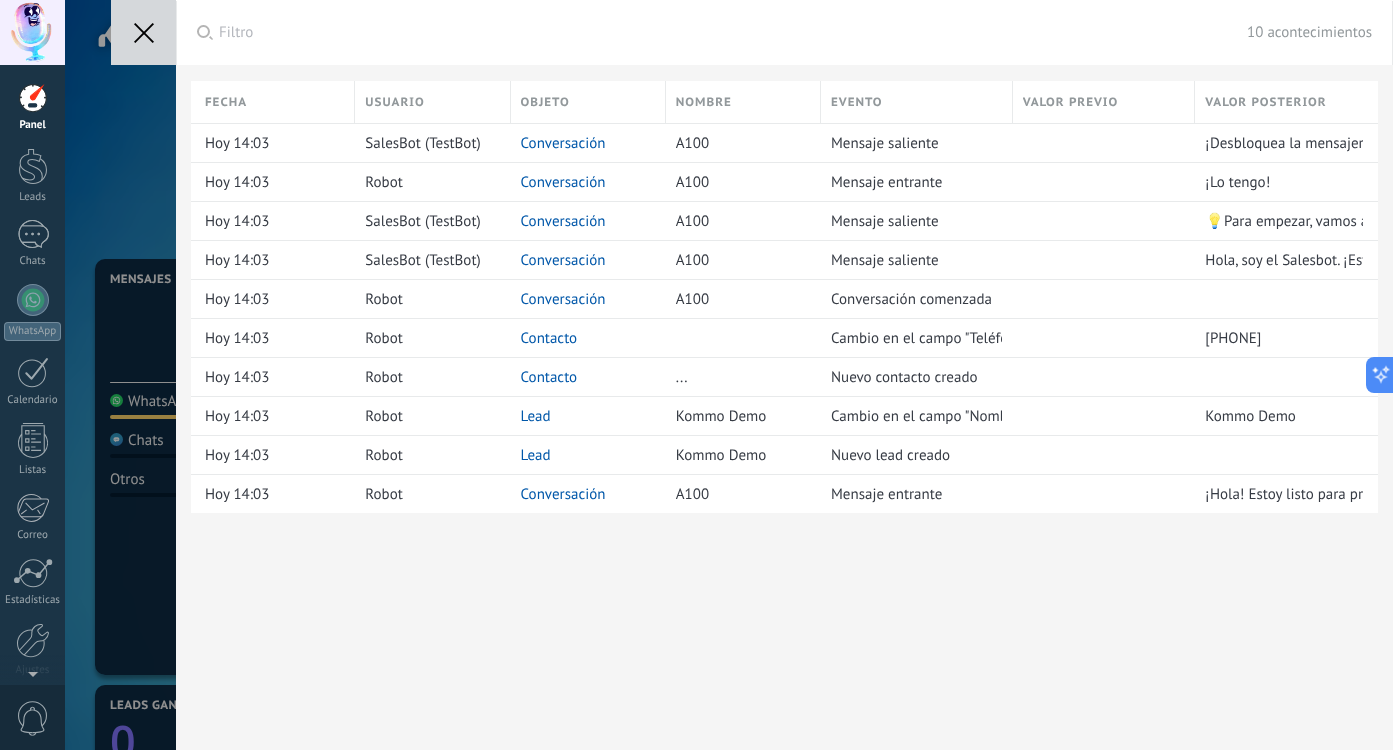 click 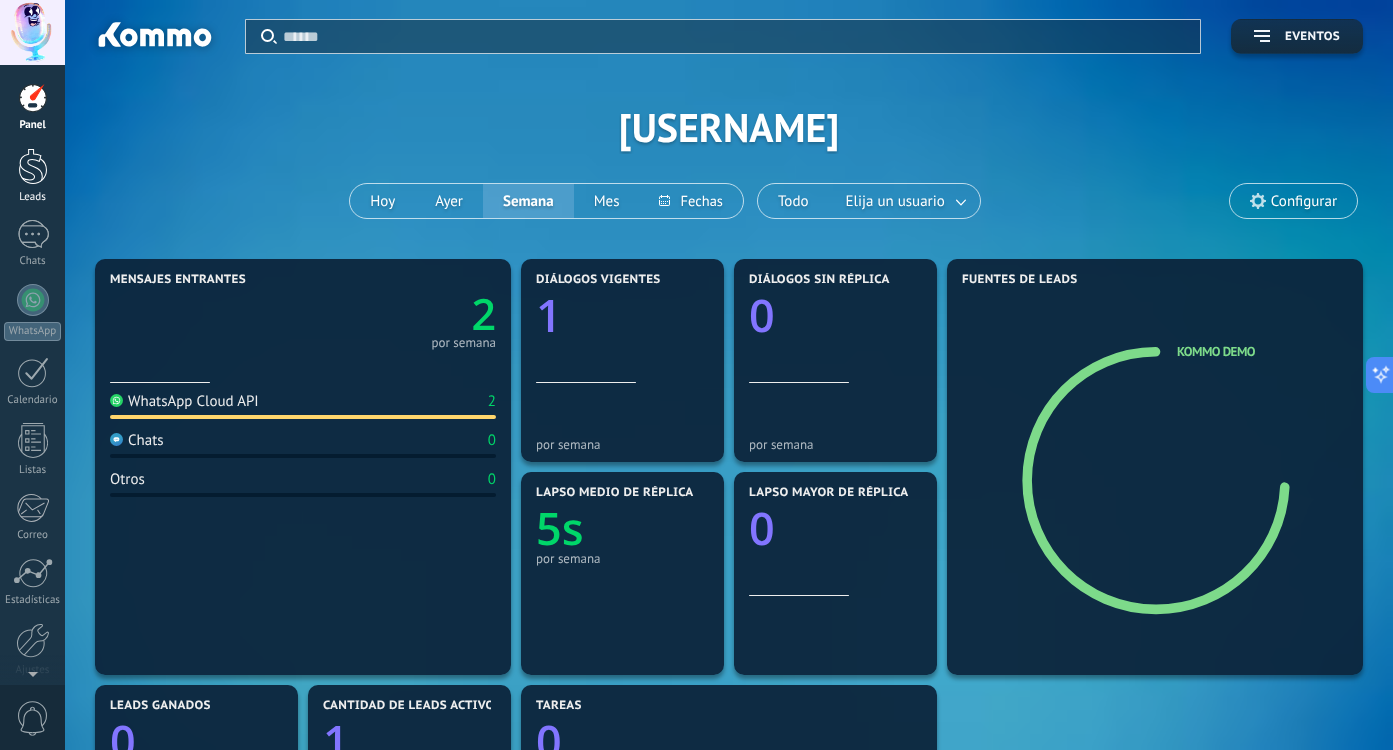 click on "Leads" at bounding box center (33, 197) 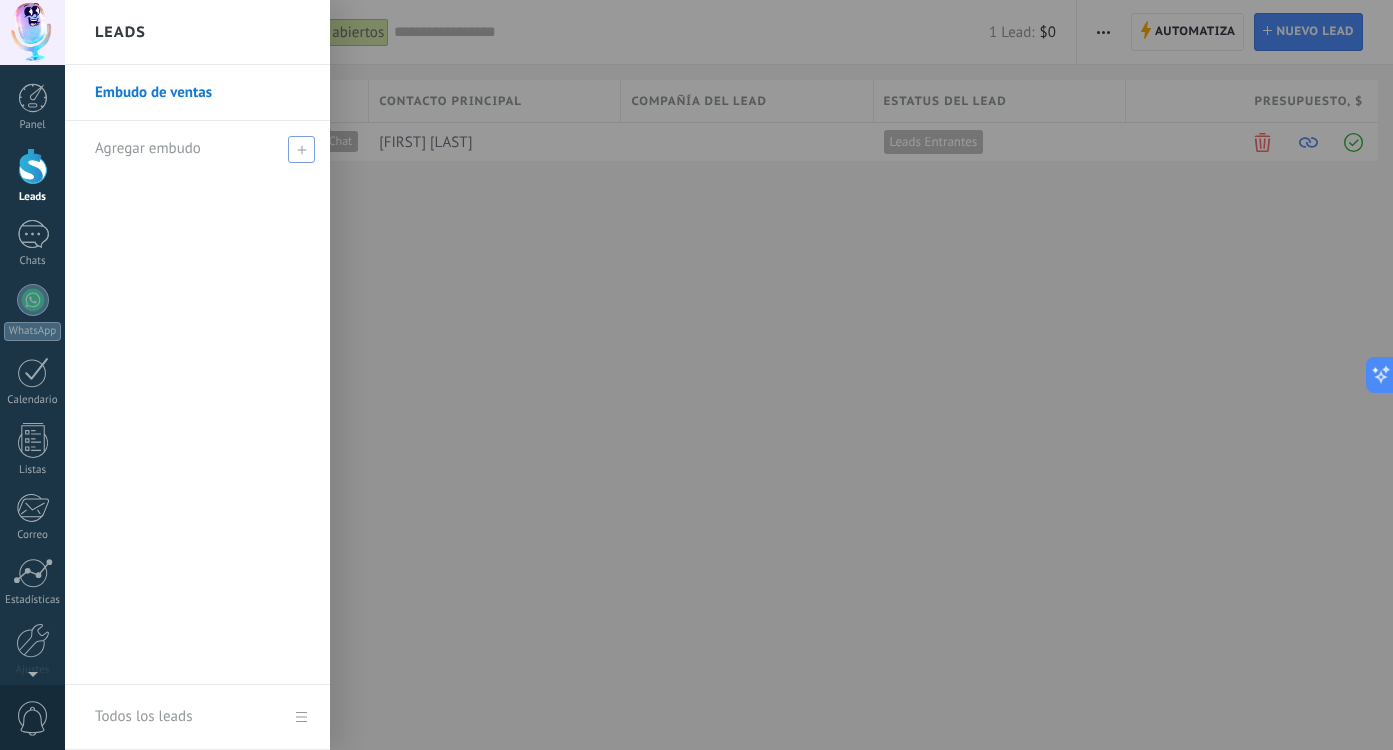 click 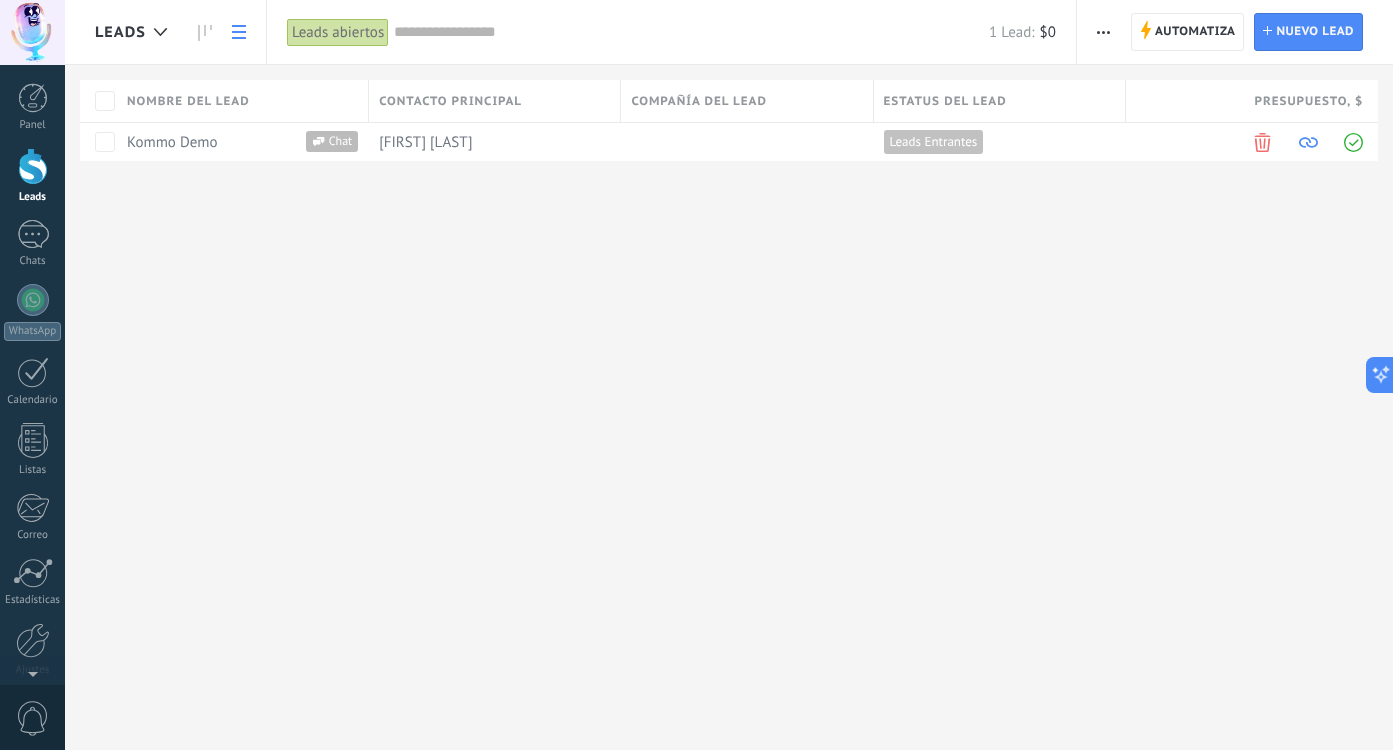 scroll, scrollTop: 0, scrollLeft: 0, axis: both 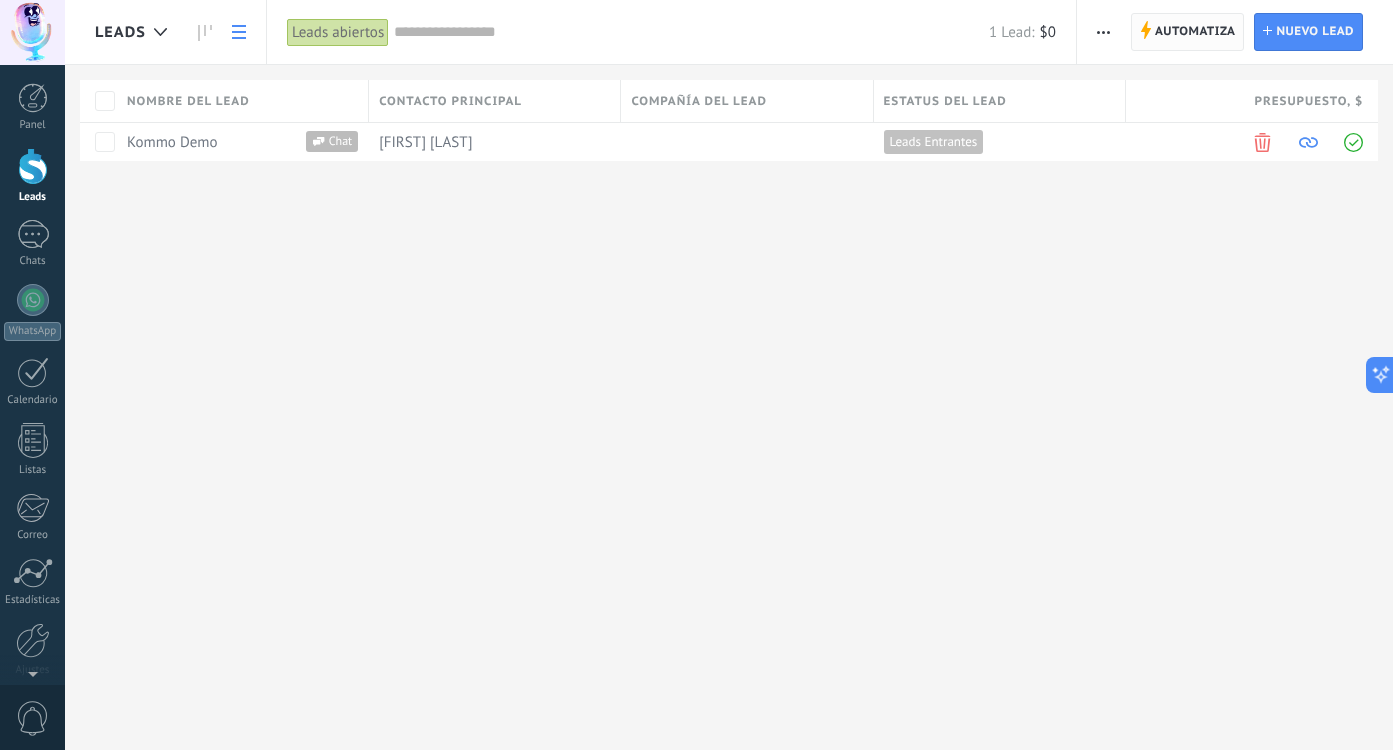 click on "Automatiza" at bounding box center (1195, 32) 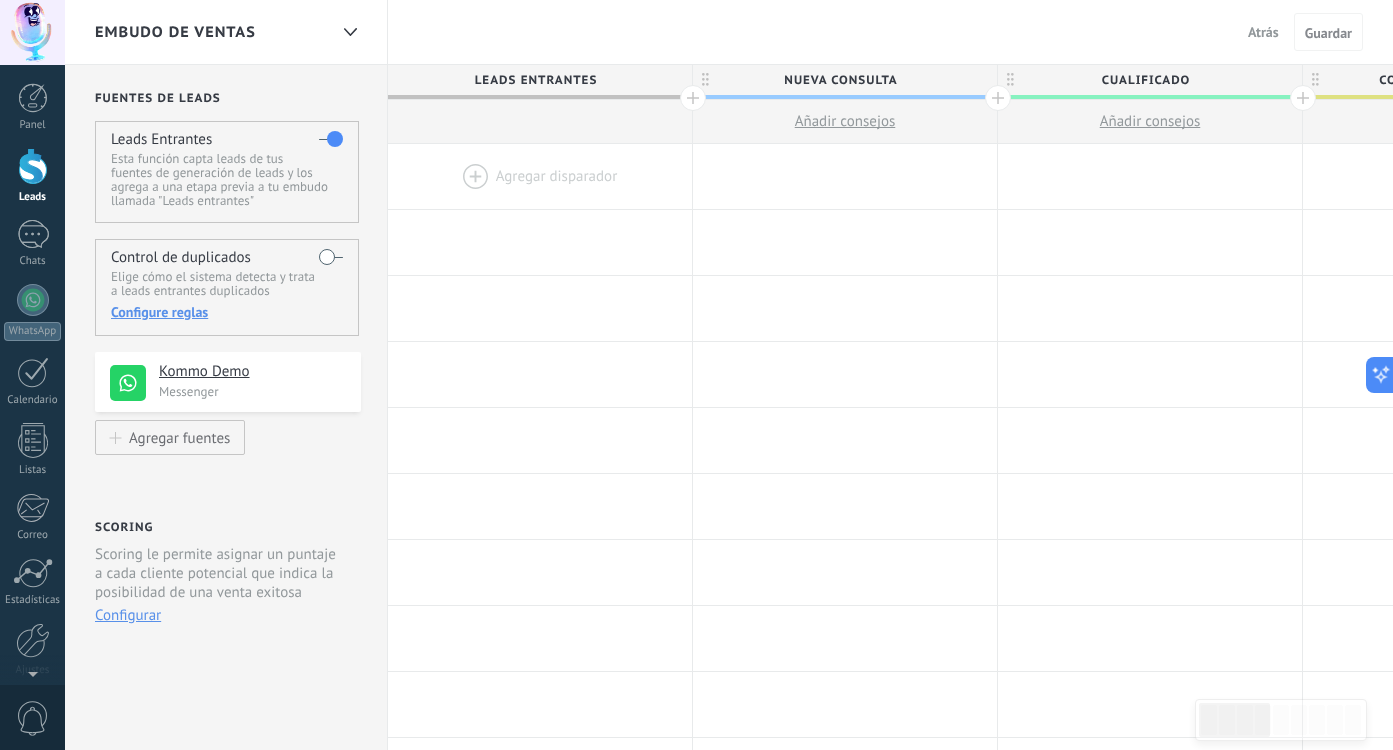 click on "Atrás" at bounding box center [1263, 32] 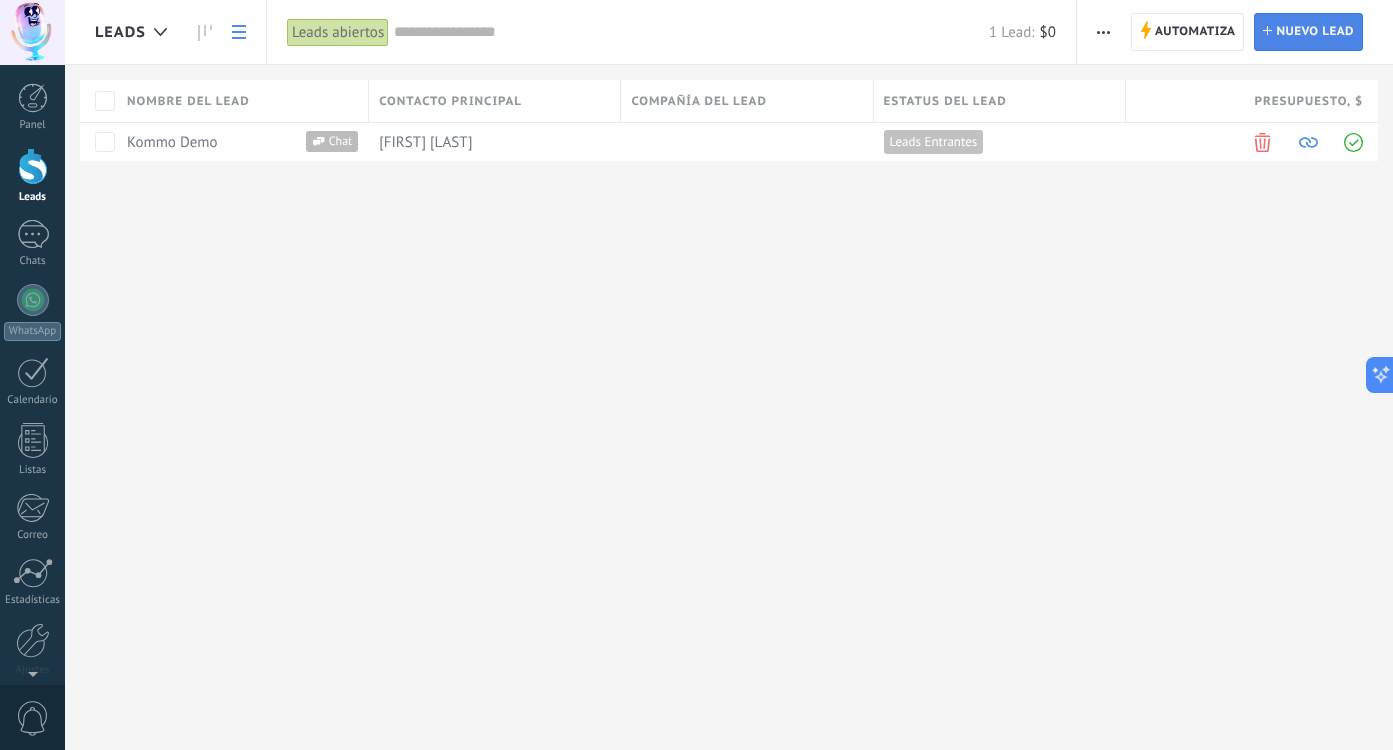 click on "Nuevo lead" at bounding box center [1315, 32] 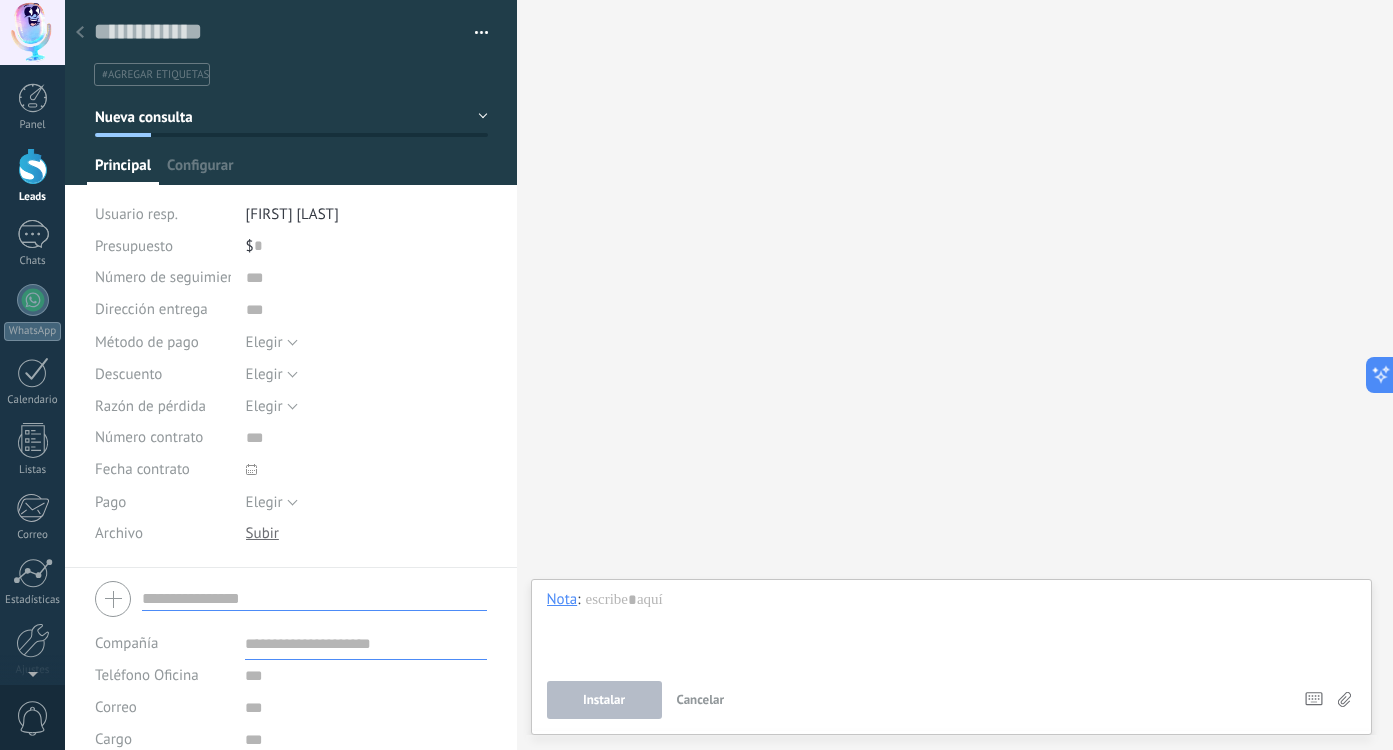 click at bounding box center [80, 33] 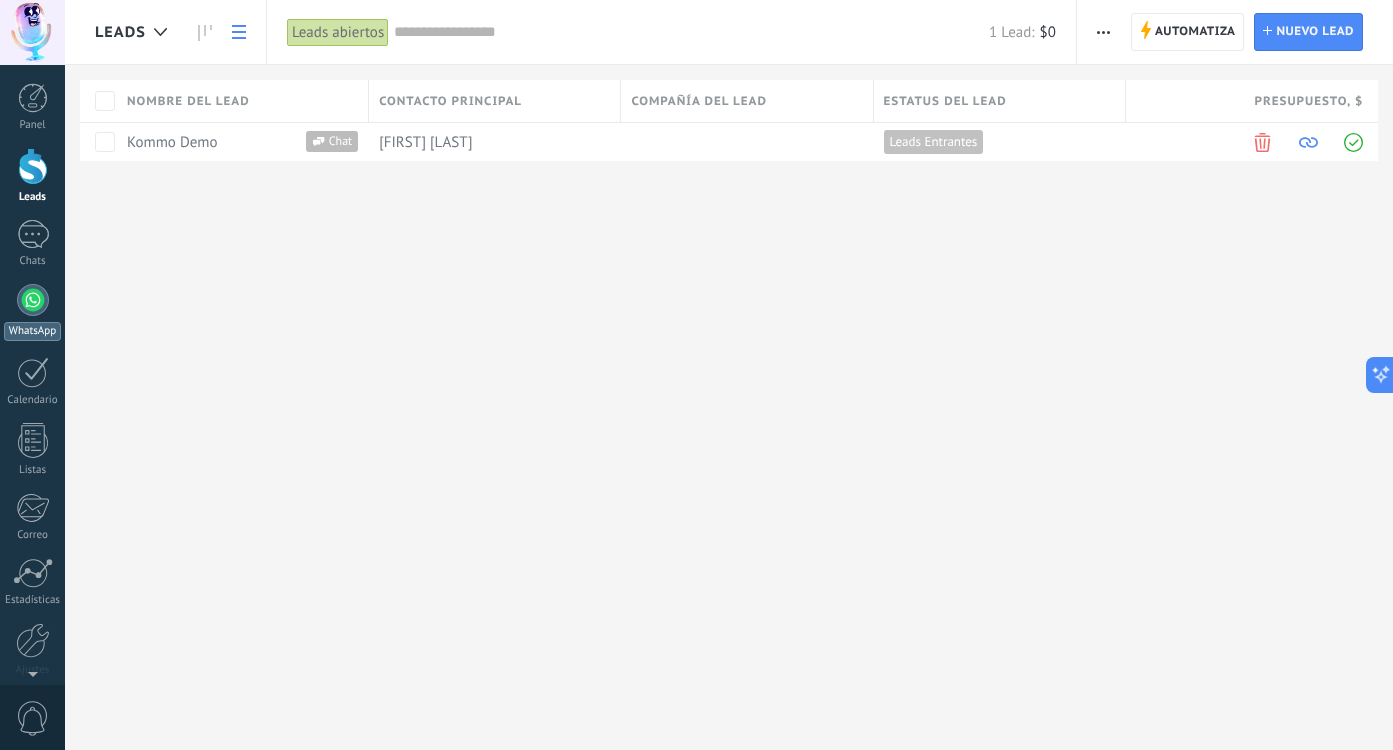 click at bounding box center [33, 300] 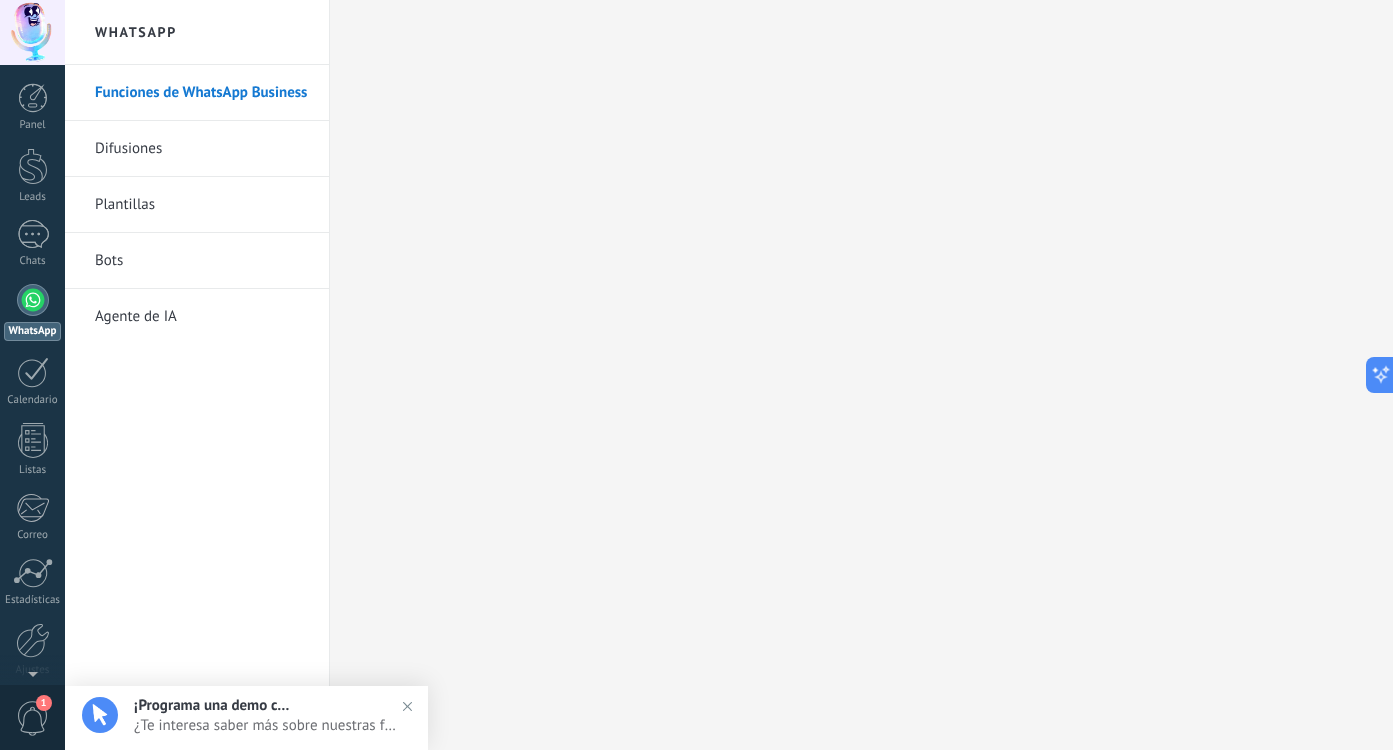 scroll, scrollTop: 0, scrollLeft: 0, axis: both 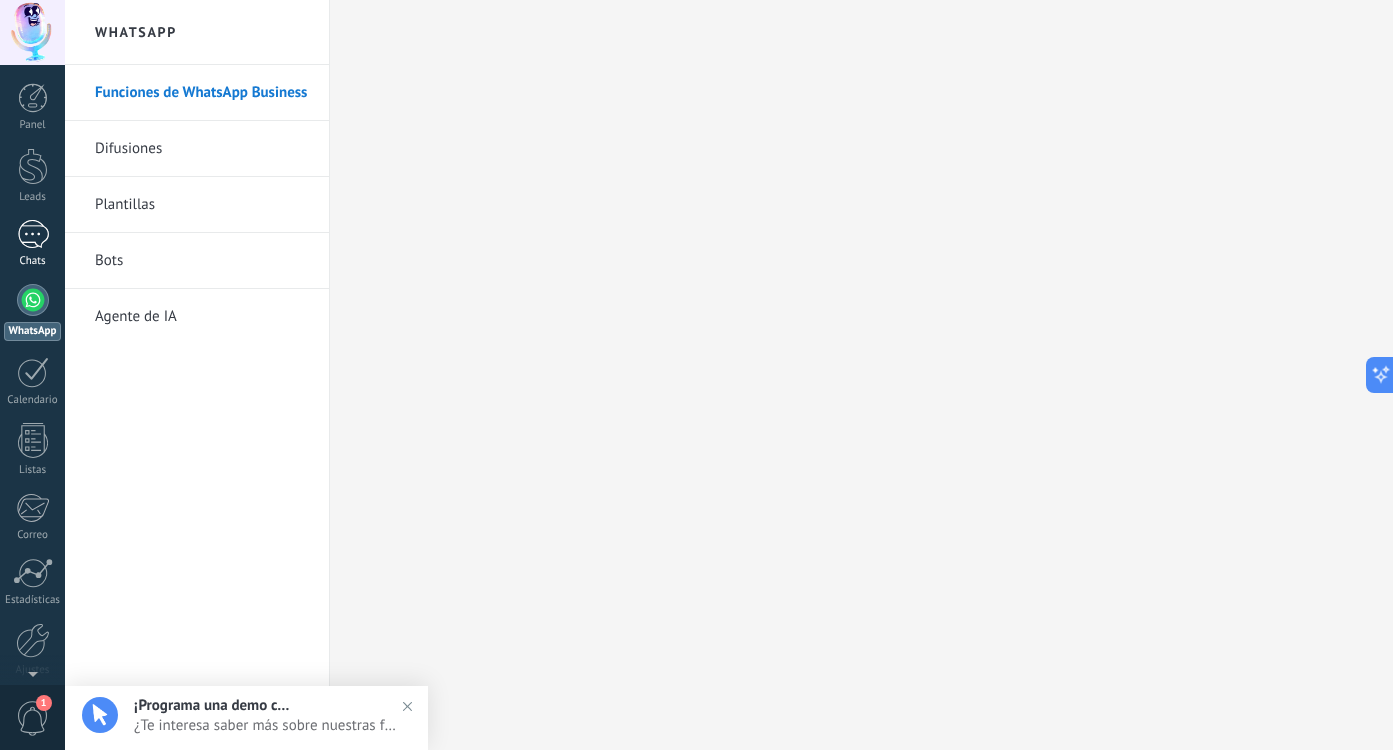 click at bounding box center (33, 234) 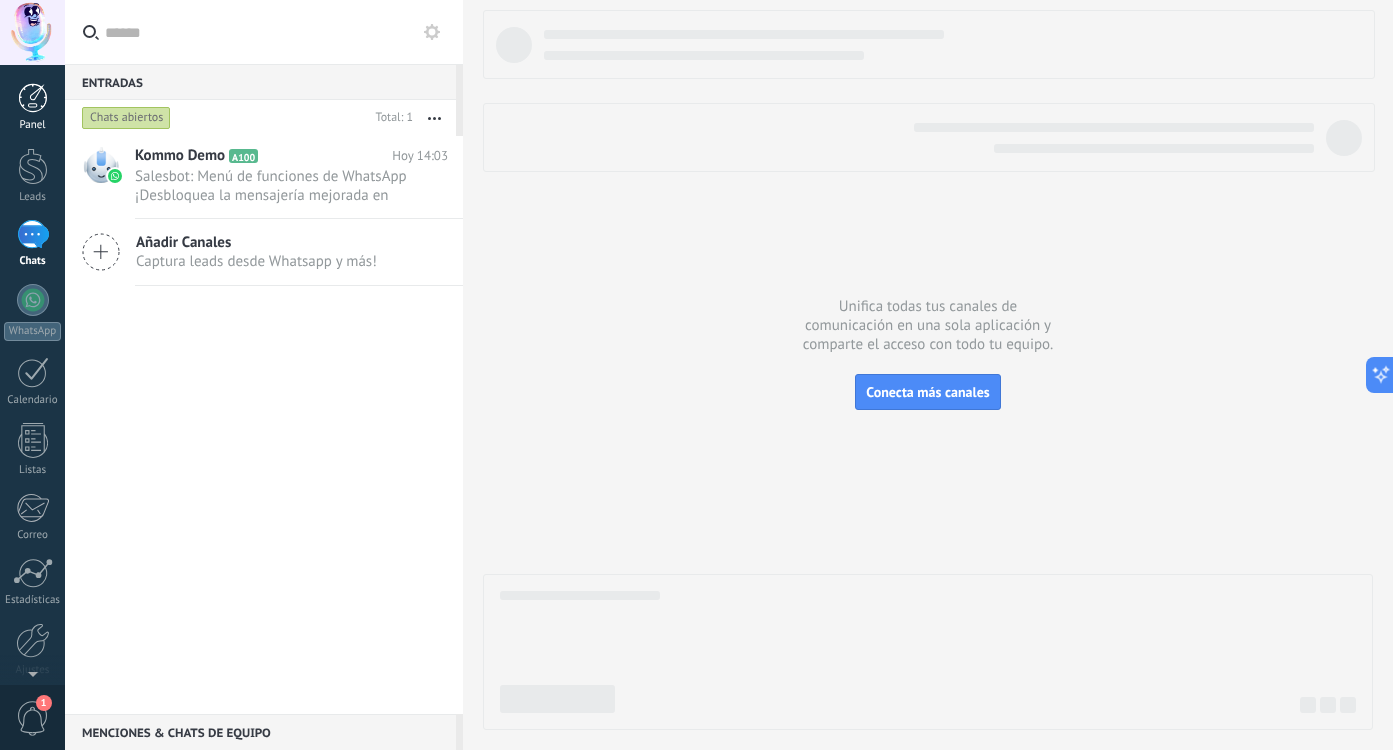 click on "Panel" at bounding box center (32, 107) 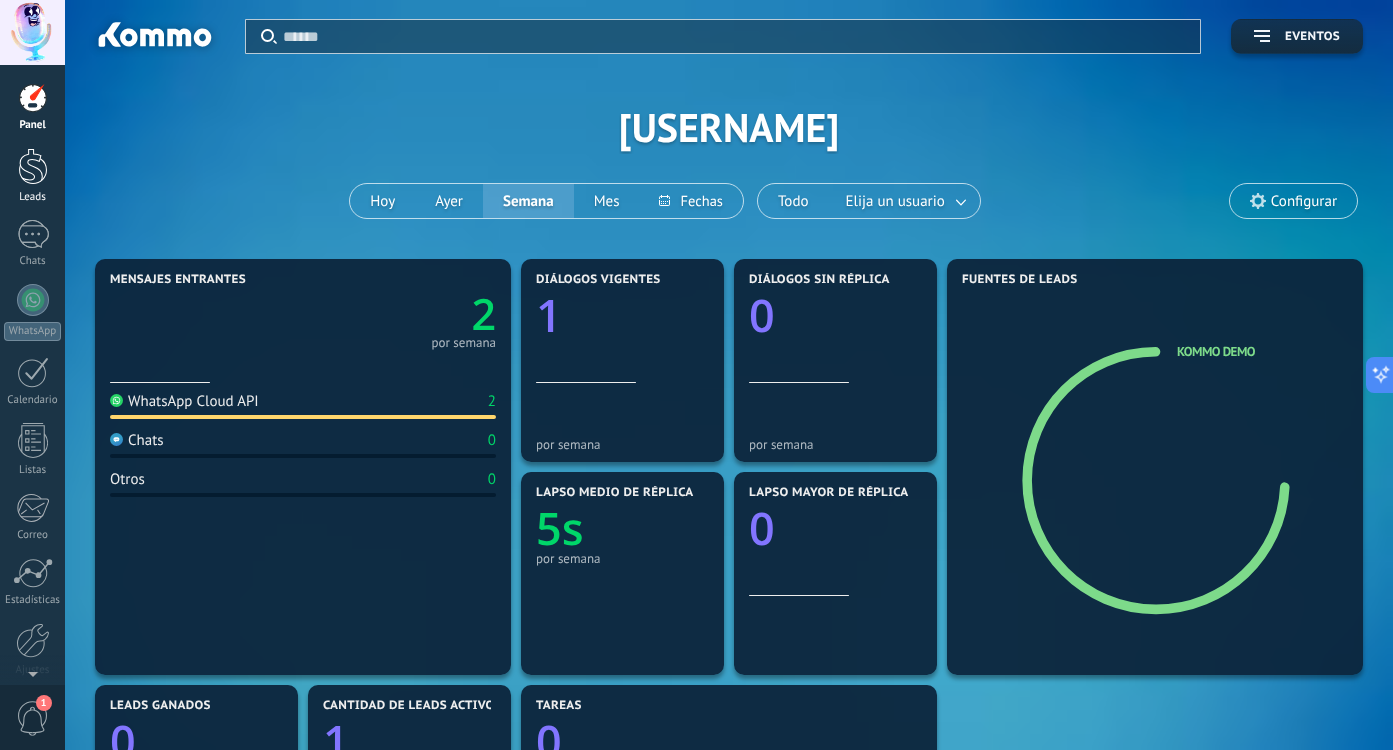 click on "Leads" at bounding box center (32, 176) 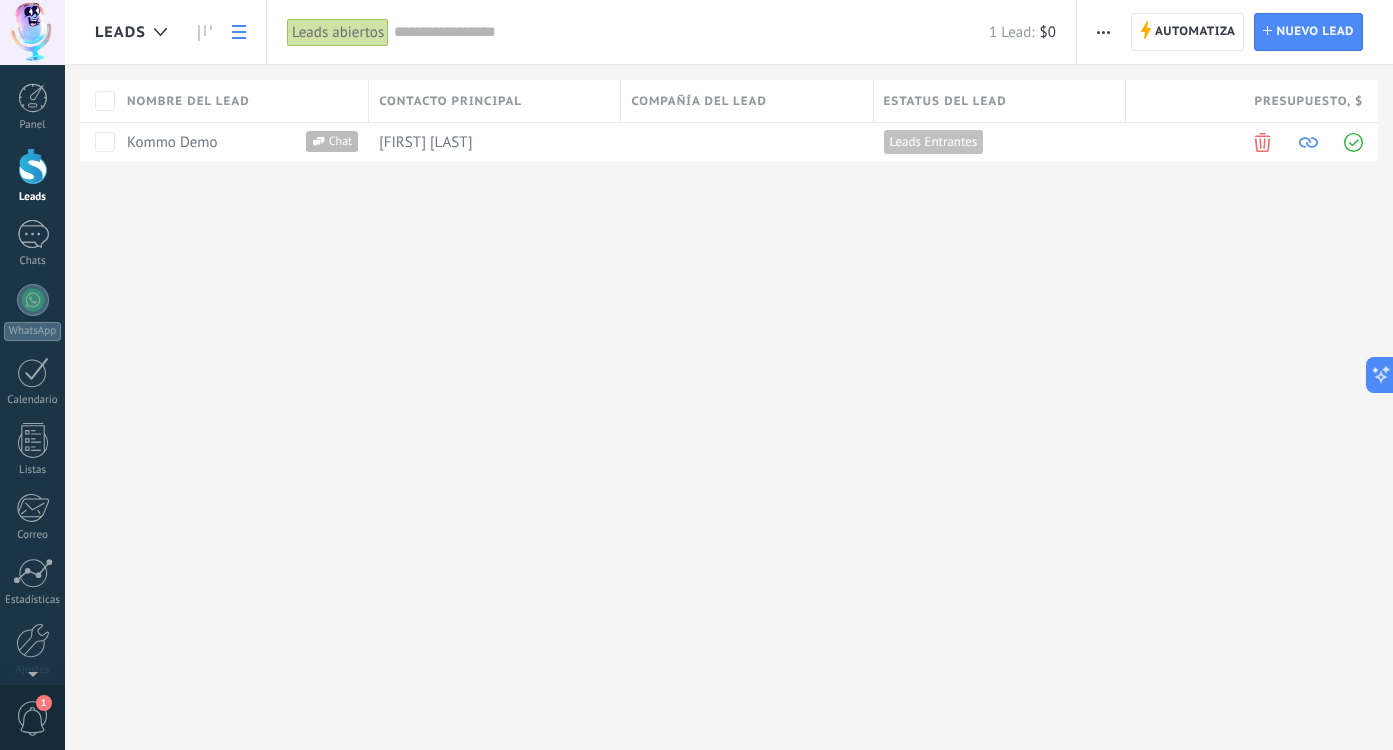 scroll, scrollTop: 0, scrollLeft: 0, axis: both 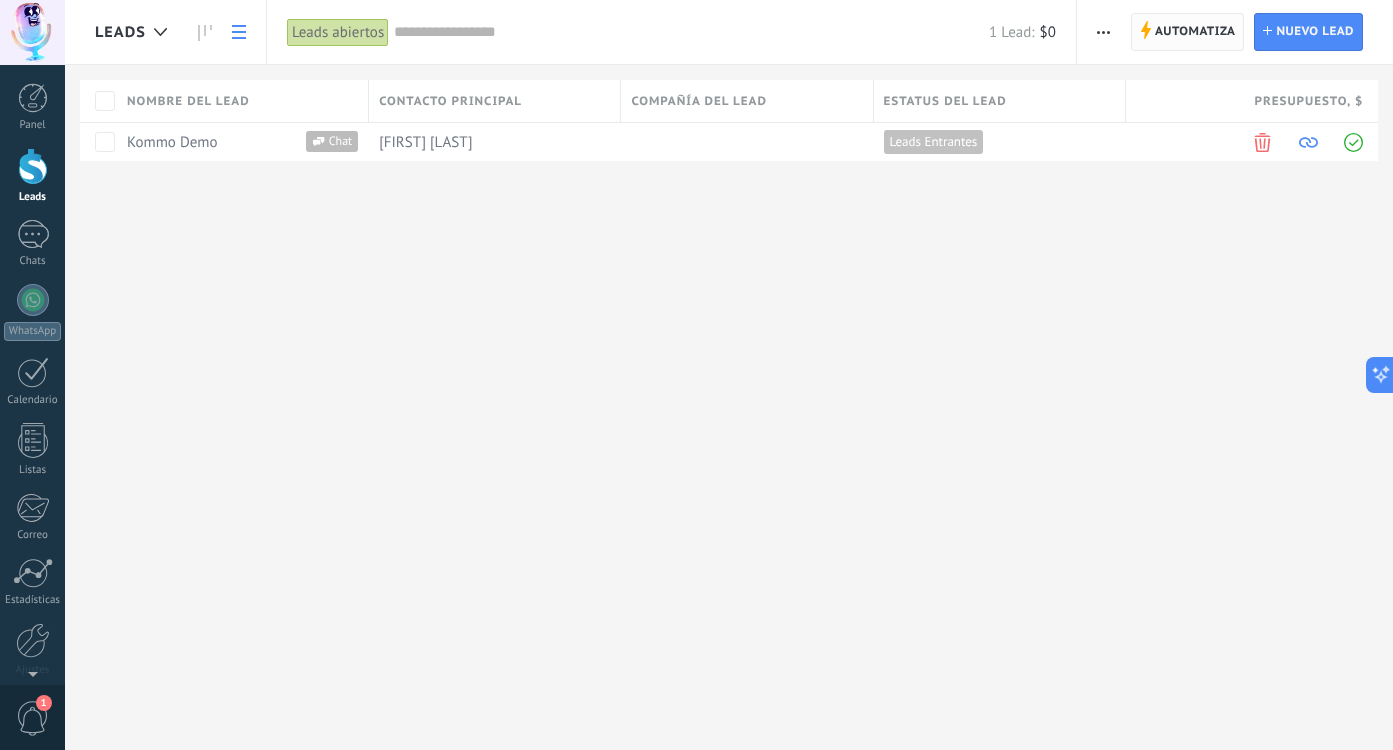 click on "Automatiza" at bounding box center [1195, 32] 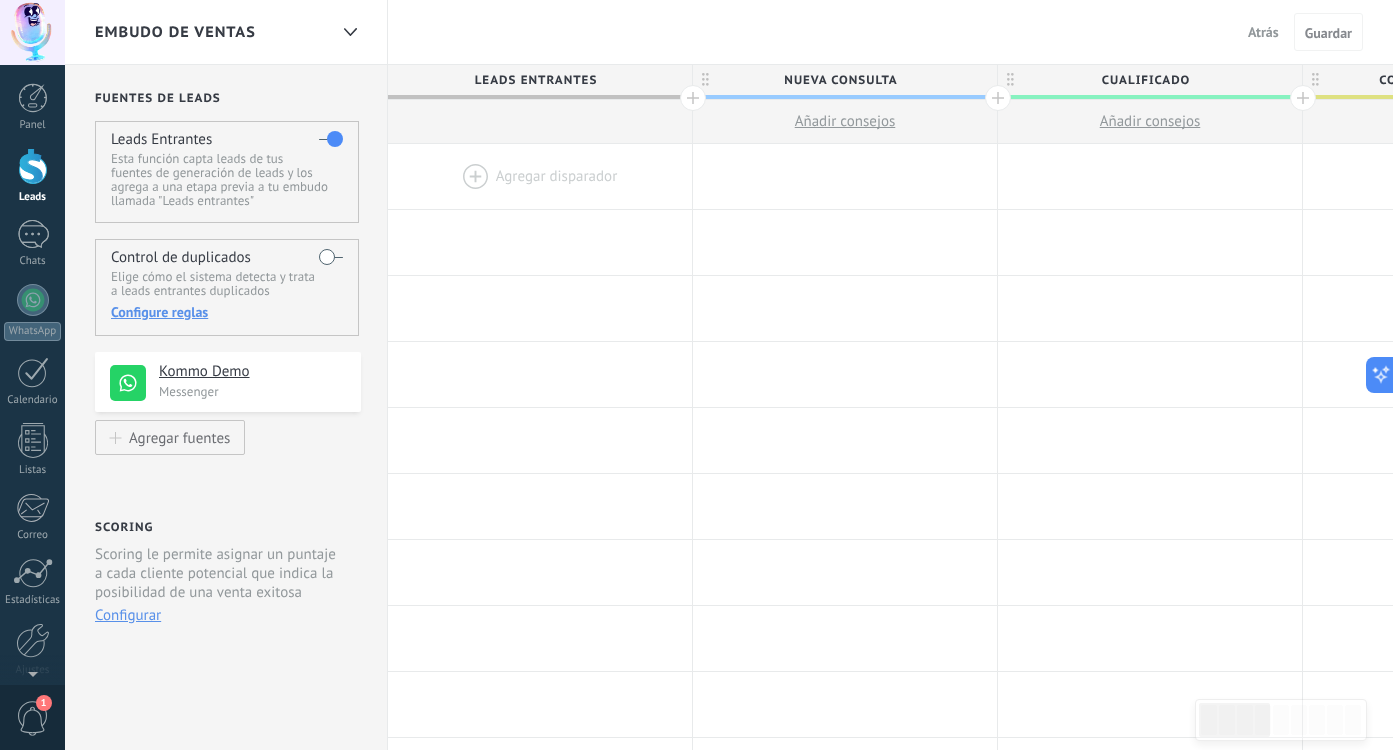 scroll, scrollTop: 0, scrollLeft: 0, axis: both 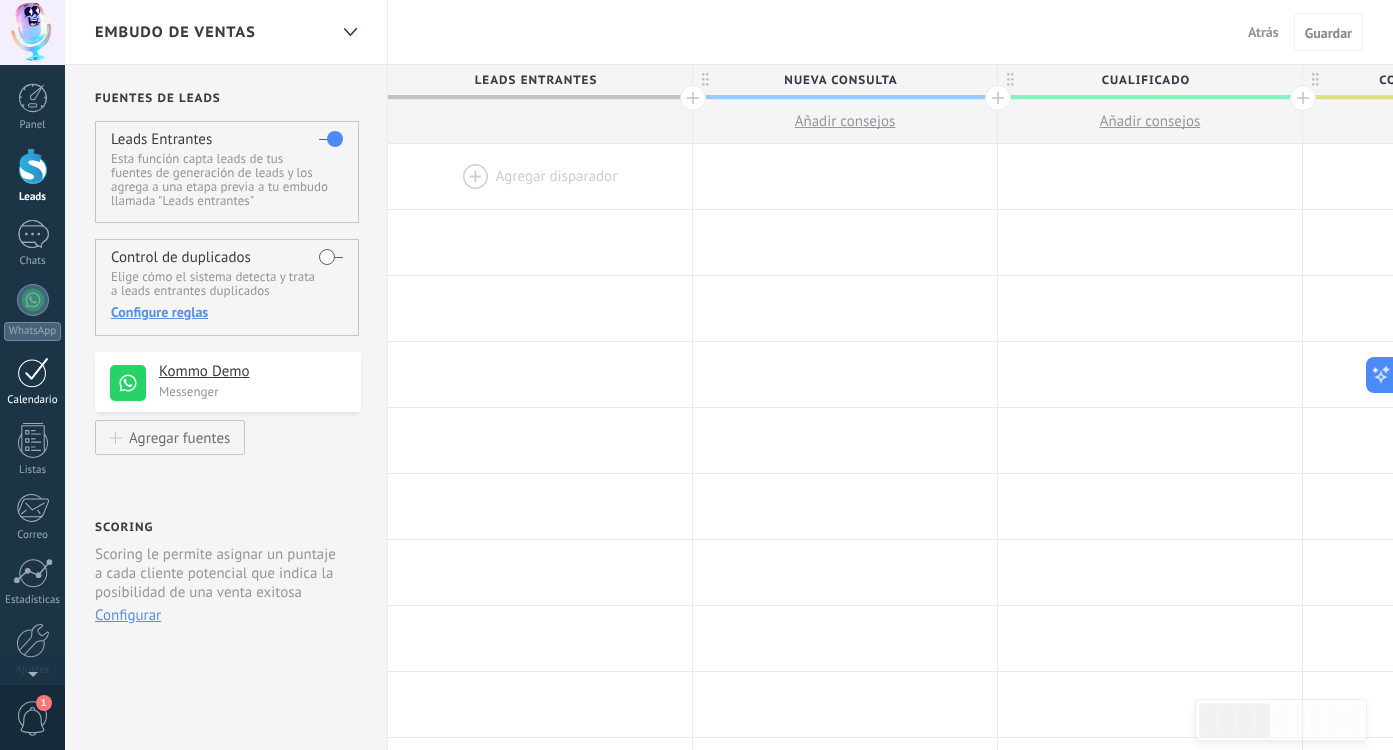 click at bounding box center (33, 372) 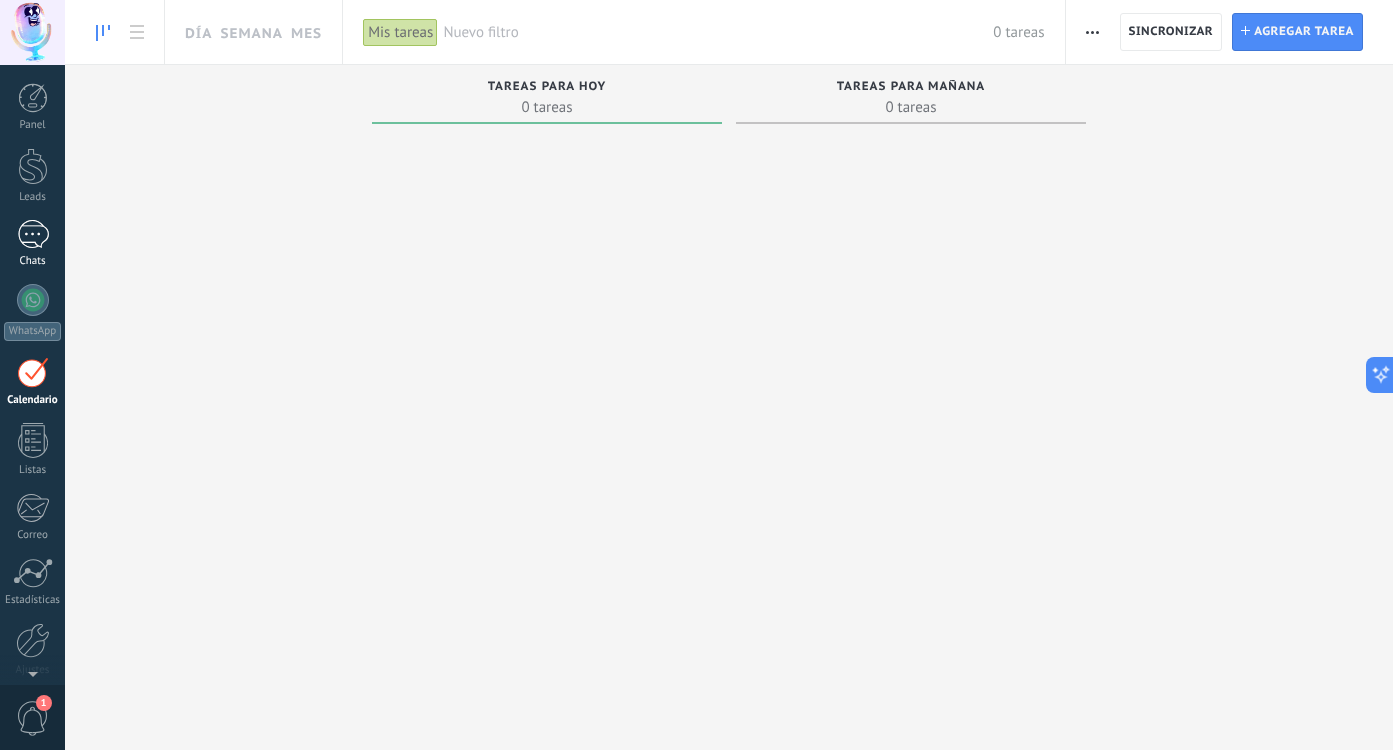 click on "Chats" at bounding box center [32, 244] 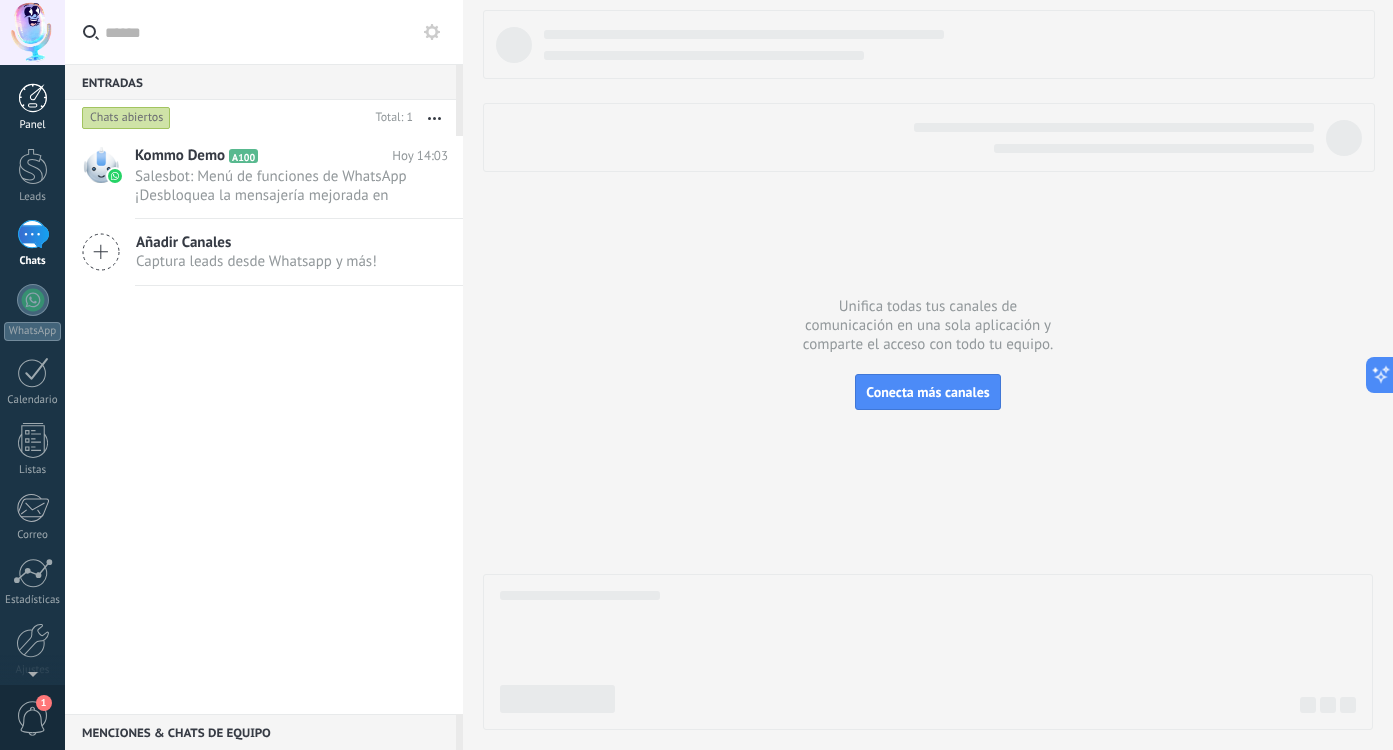 click at bounding box center (33, 98) 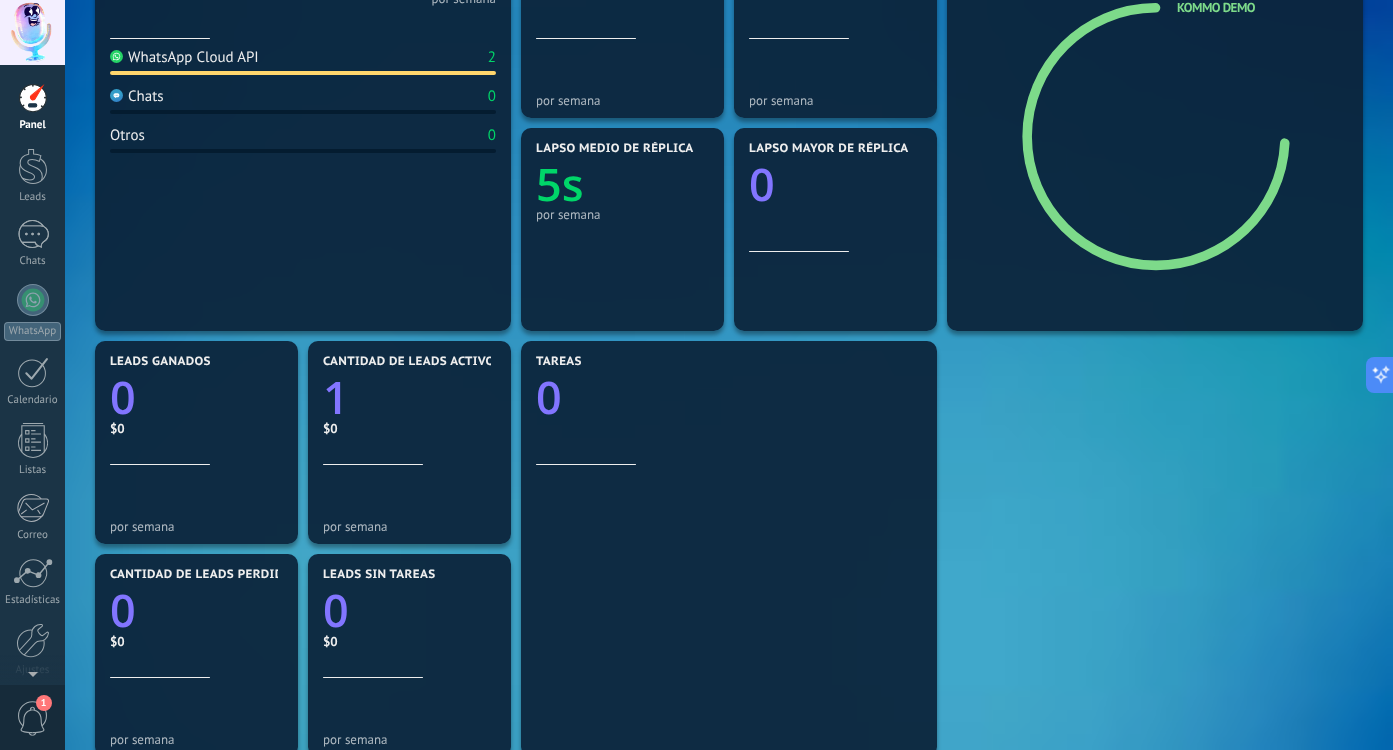 scroll, scrollTop: 266, scrollLeft: 0, axis: vertical 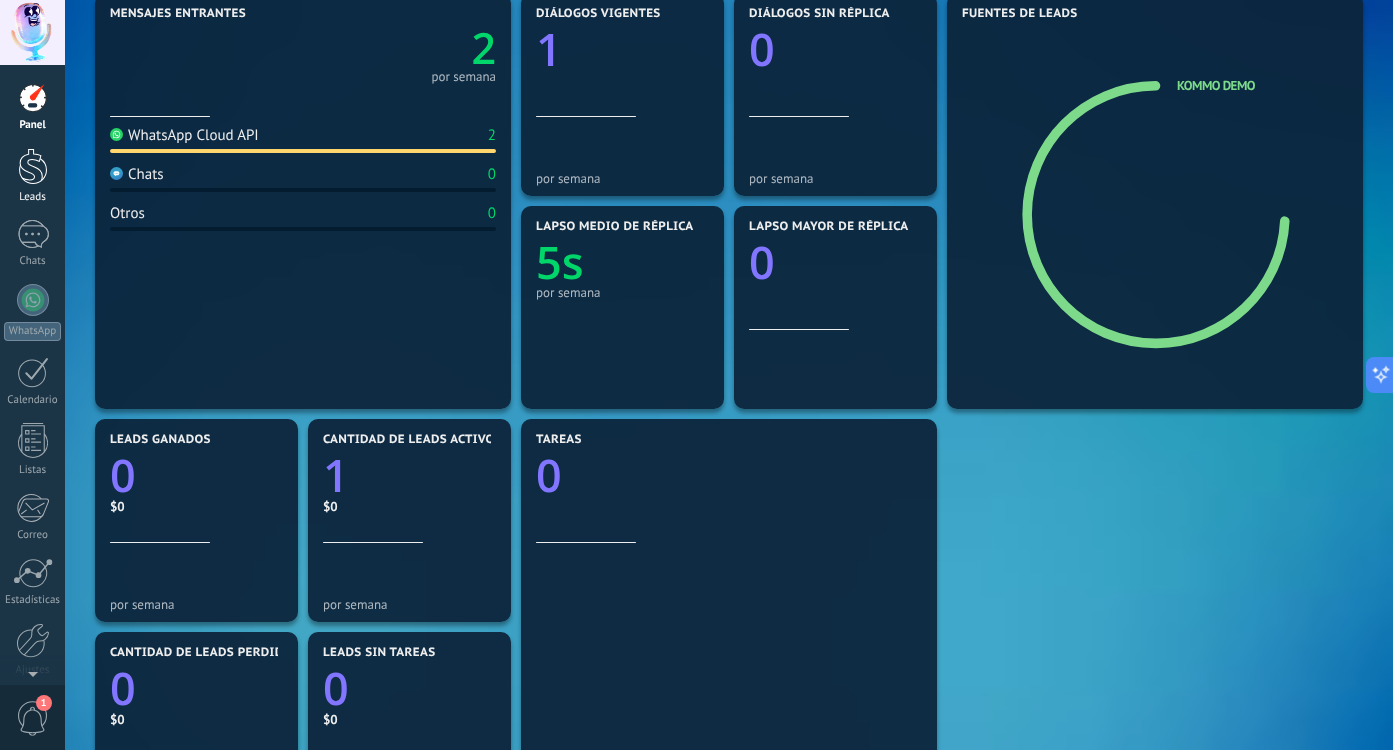 click at bounding box center [33, 166] 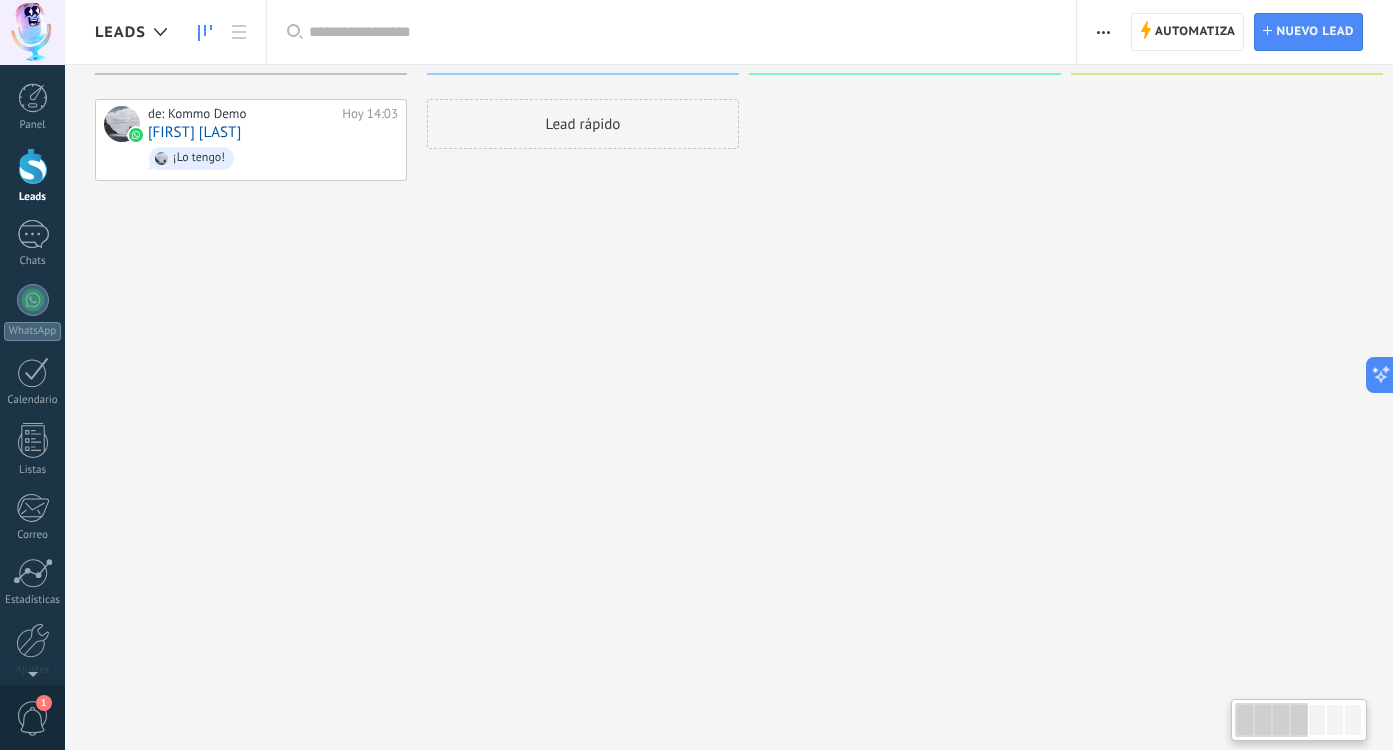 scroll, scrollTop: 0, scrollLeft: 0, axis: both 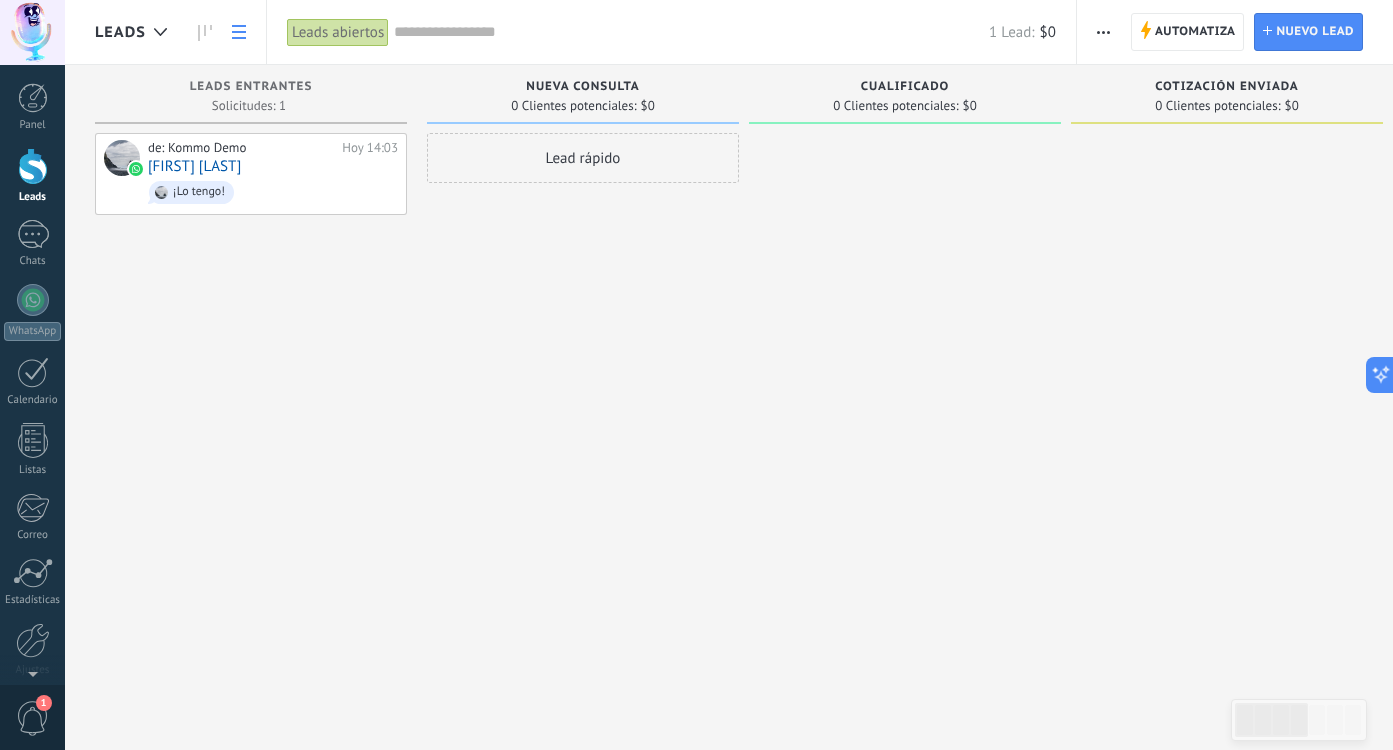 click at bounding box center [239, 32] 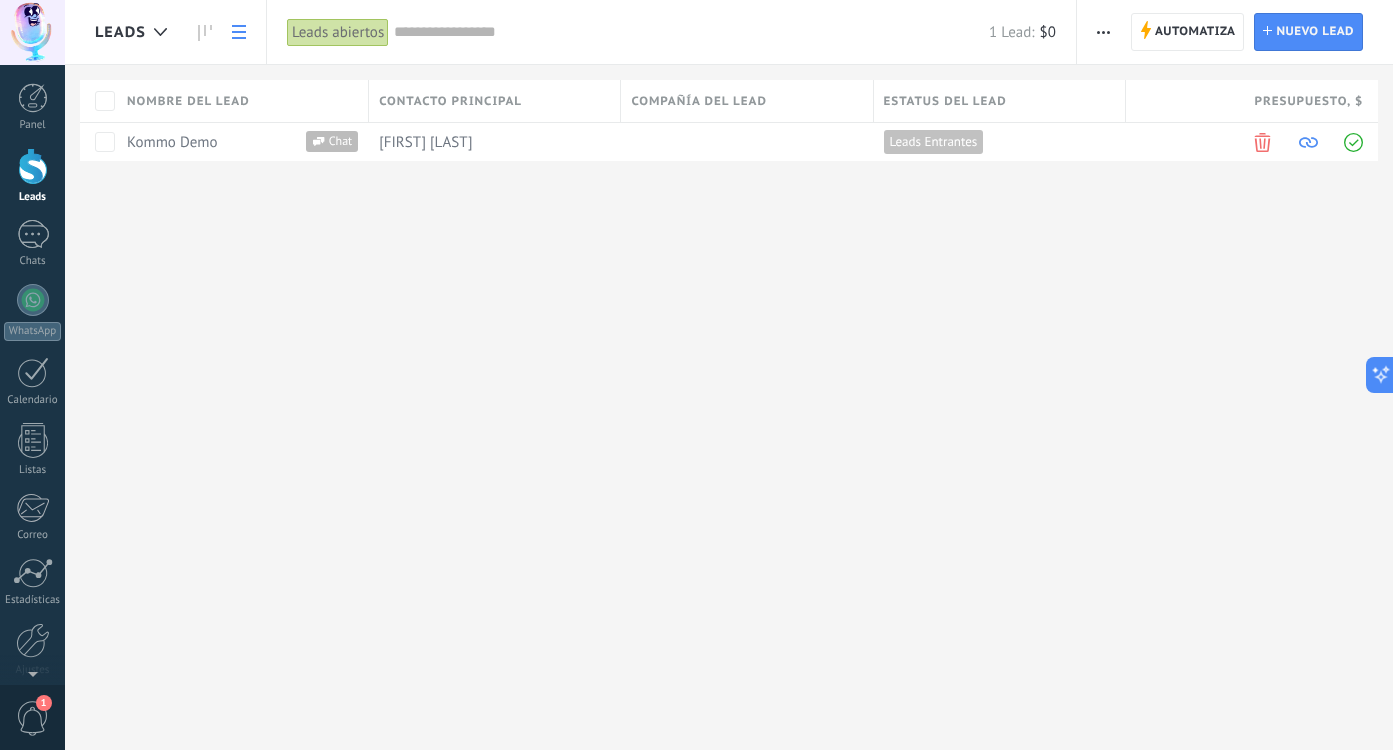 click at bounding box center [239, 32] 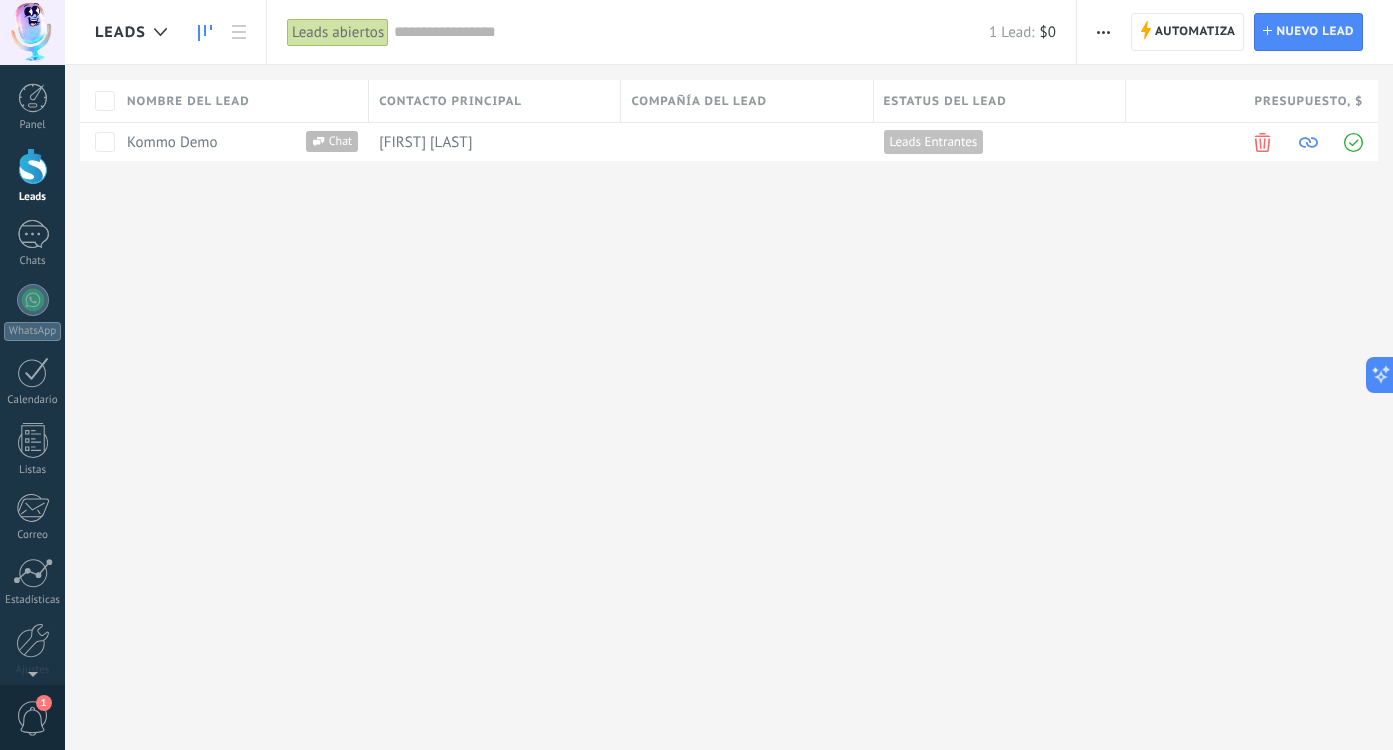 click 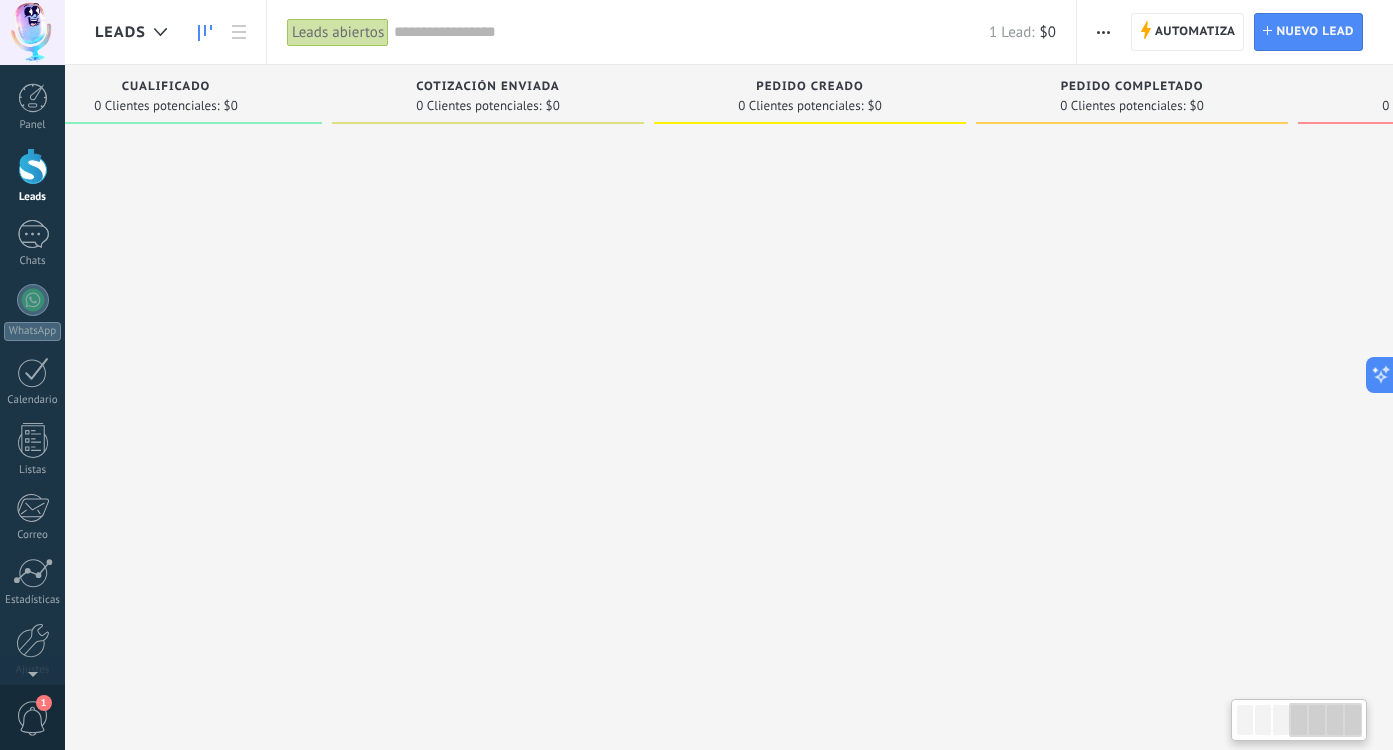 scroll, scrollTop: 0, scrollLeft: 986, axis: horizontal 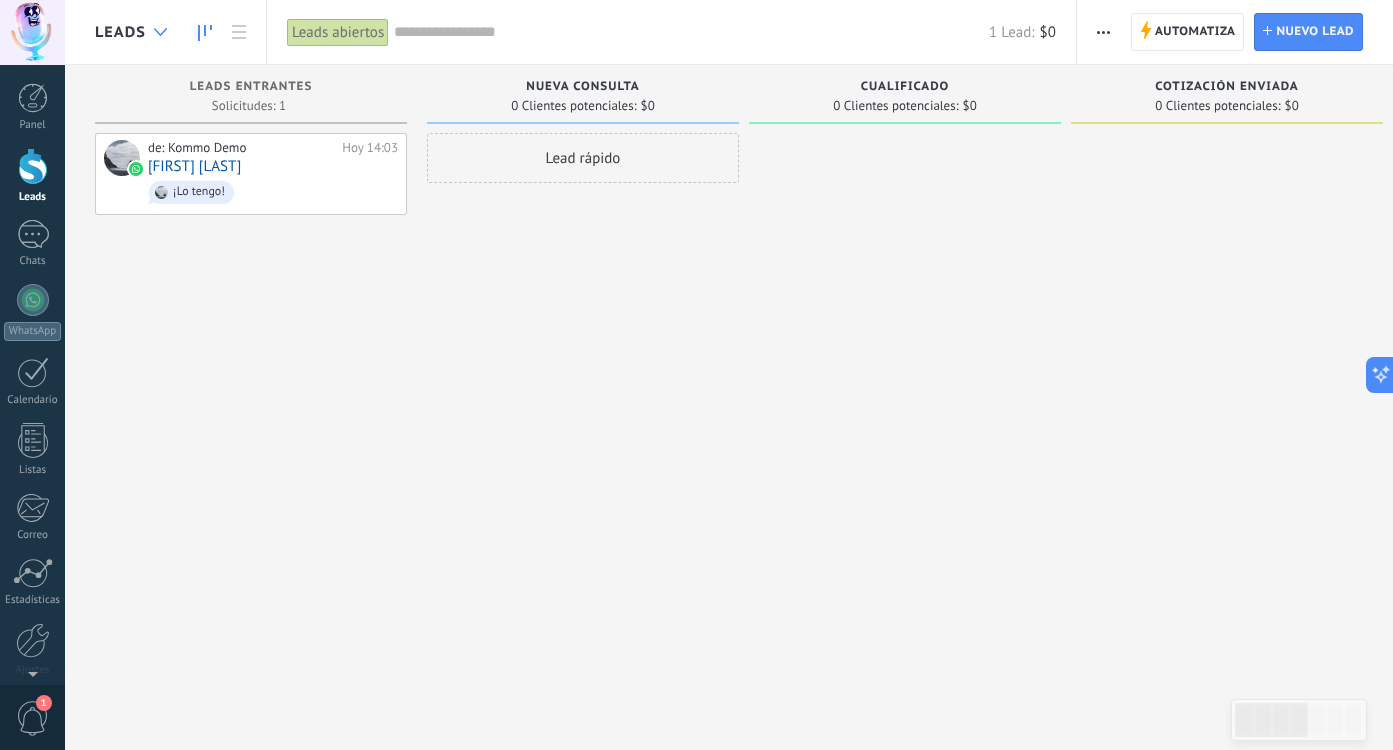 click 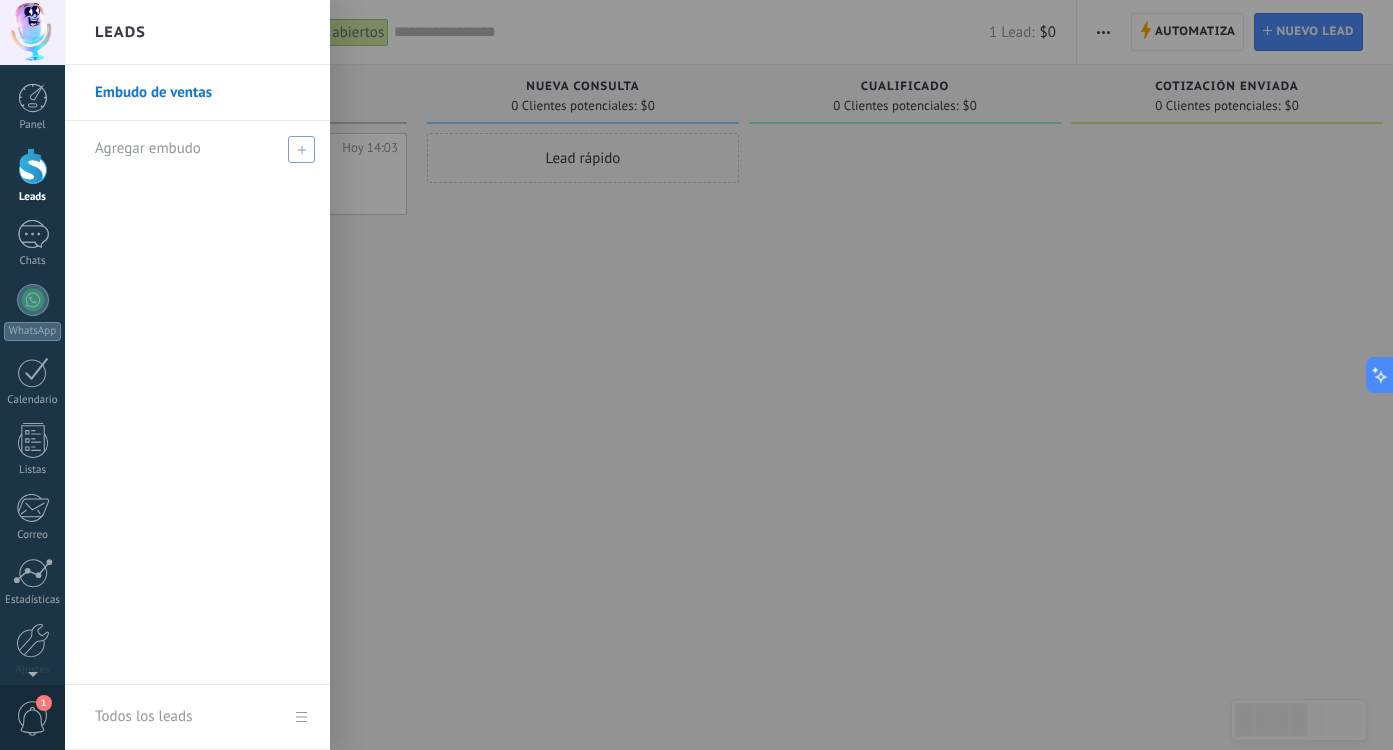 click on "Agregar embudo" at bounding box center (202, 148) 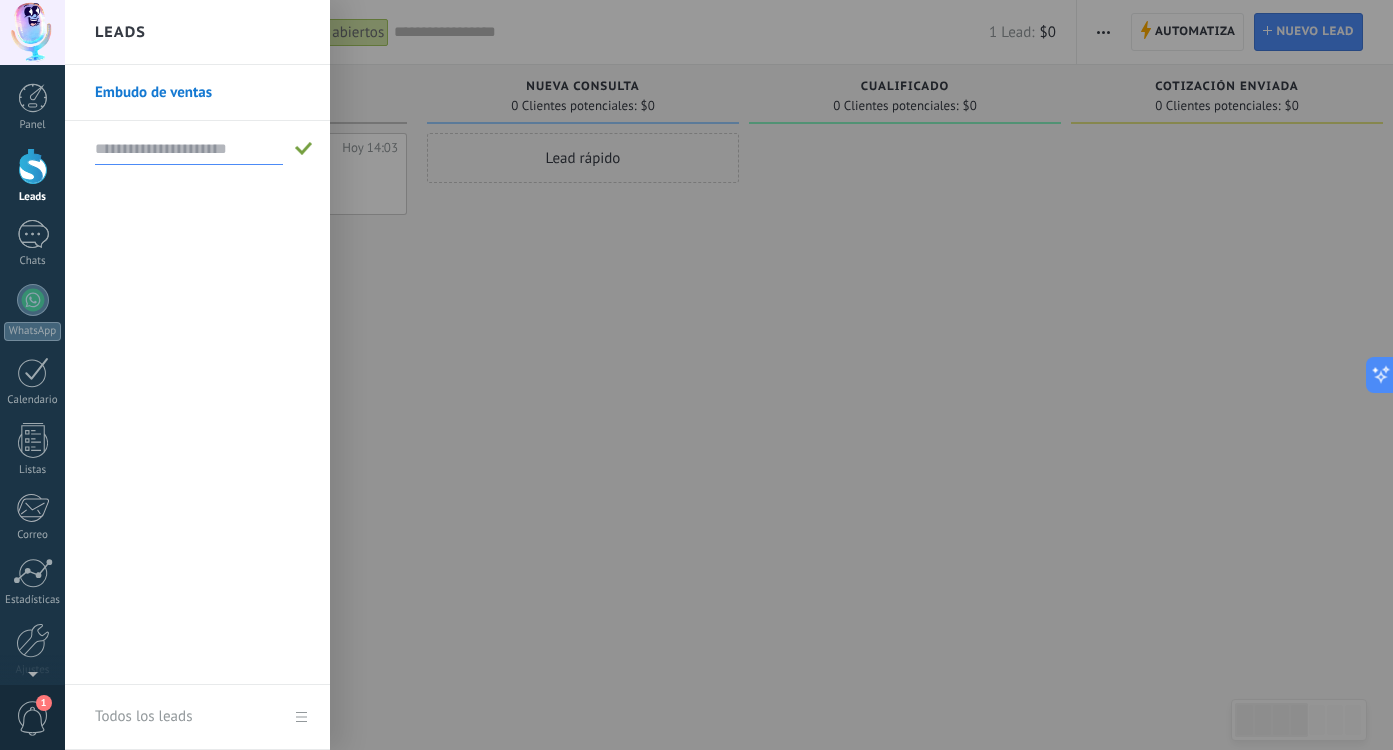 click at bounding box center (761, 375) 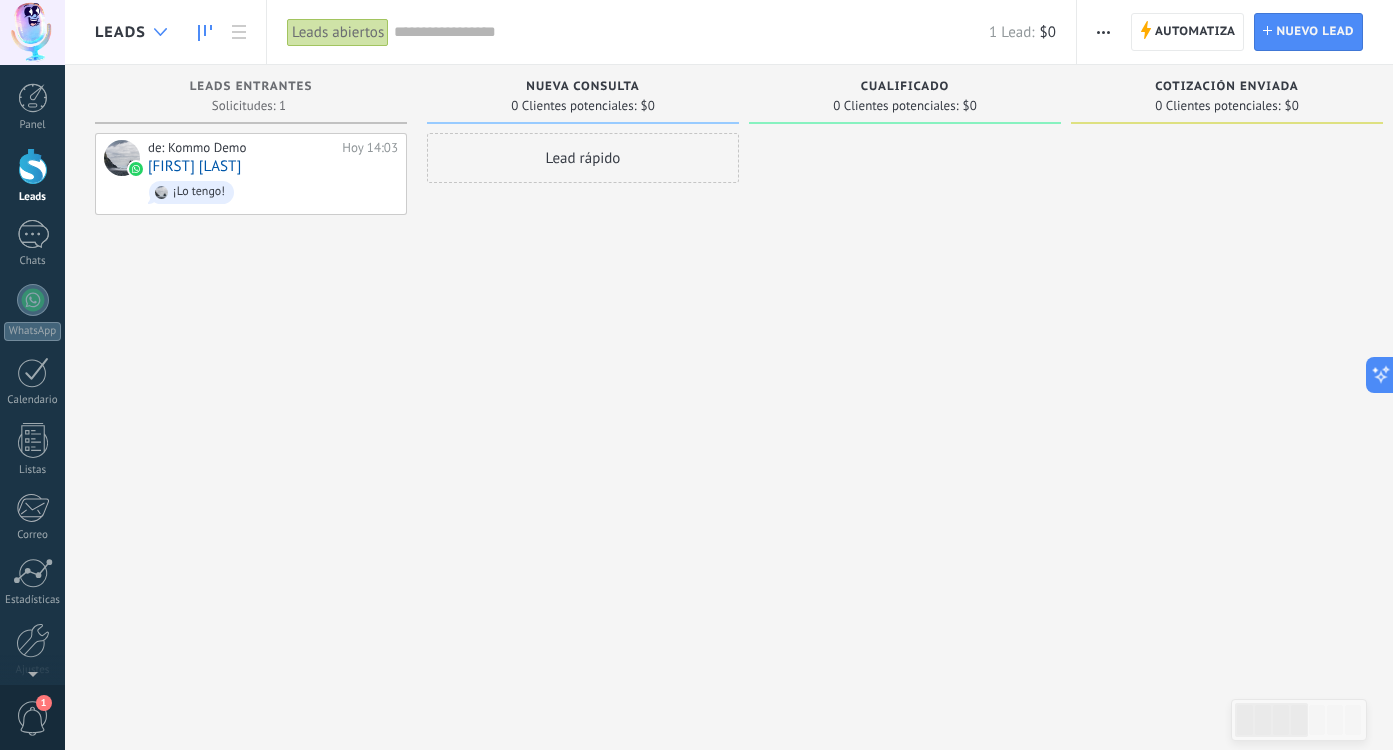 click at bounding box center (160, 32) 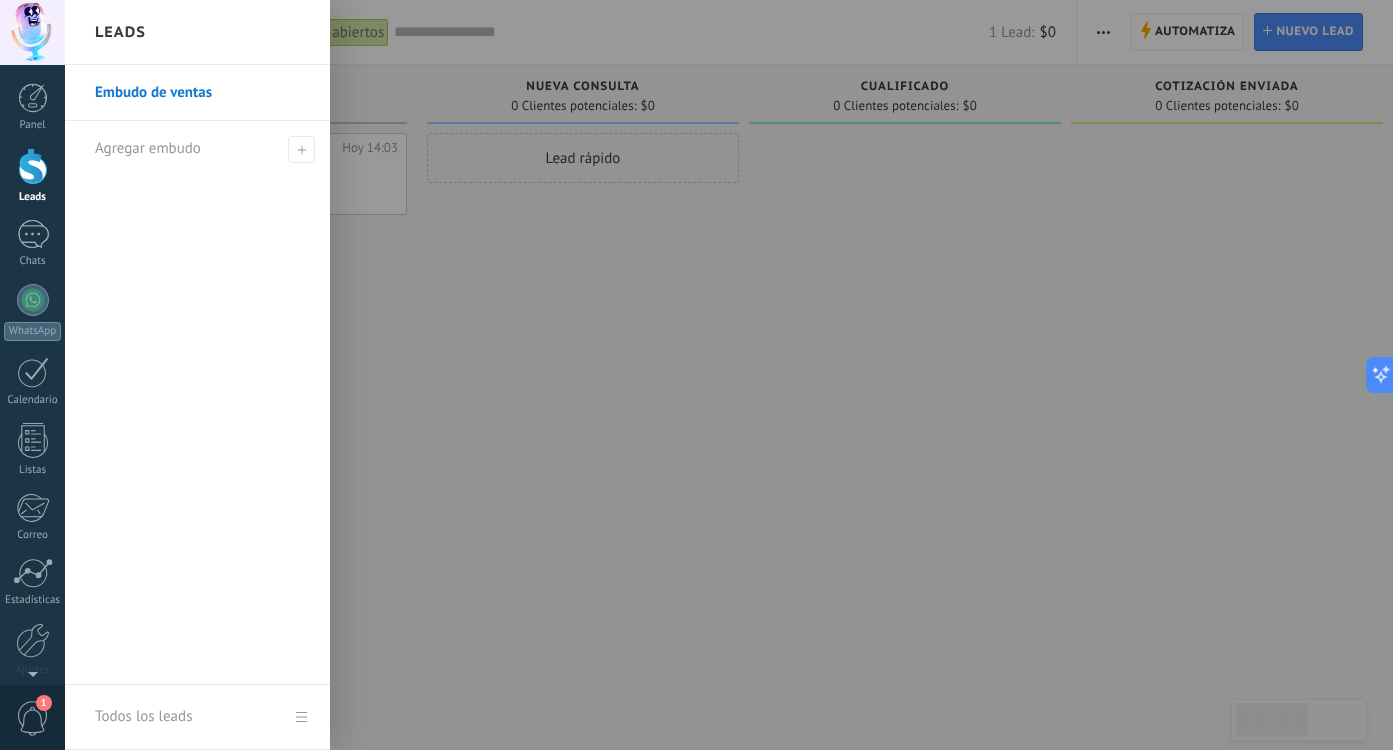 click on "Todos los leads" at bounding box center (197, 717) 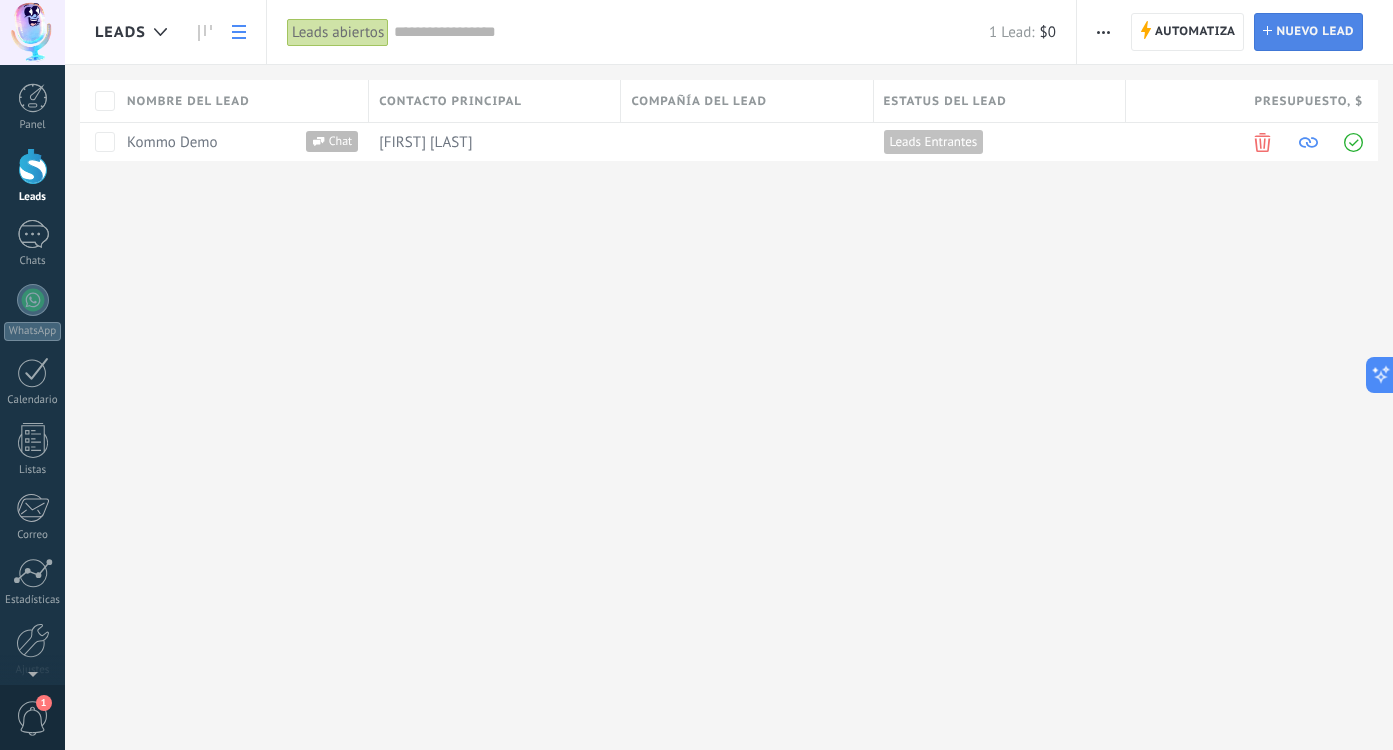 click on "Nuevo lead" at bounding box center (1315, 32) 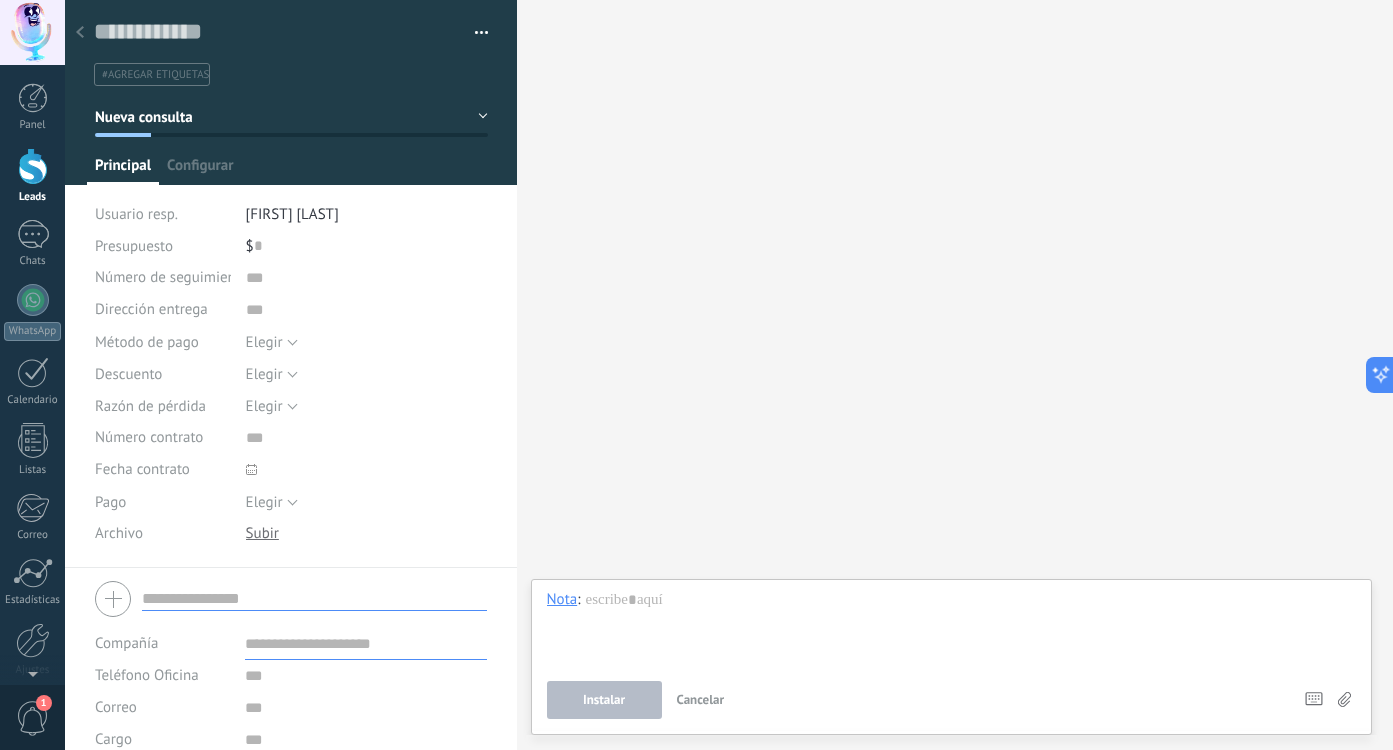 click 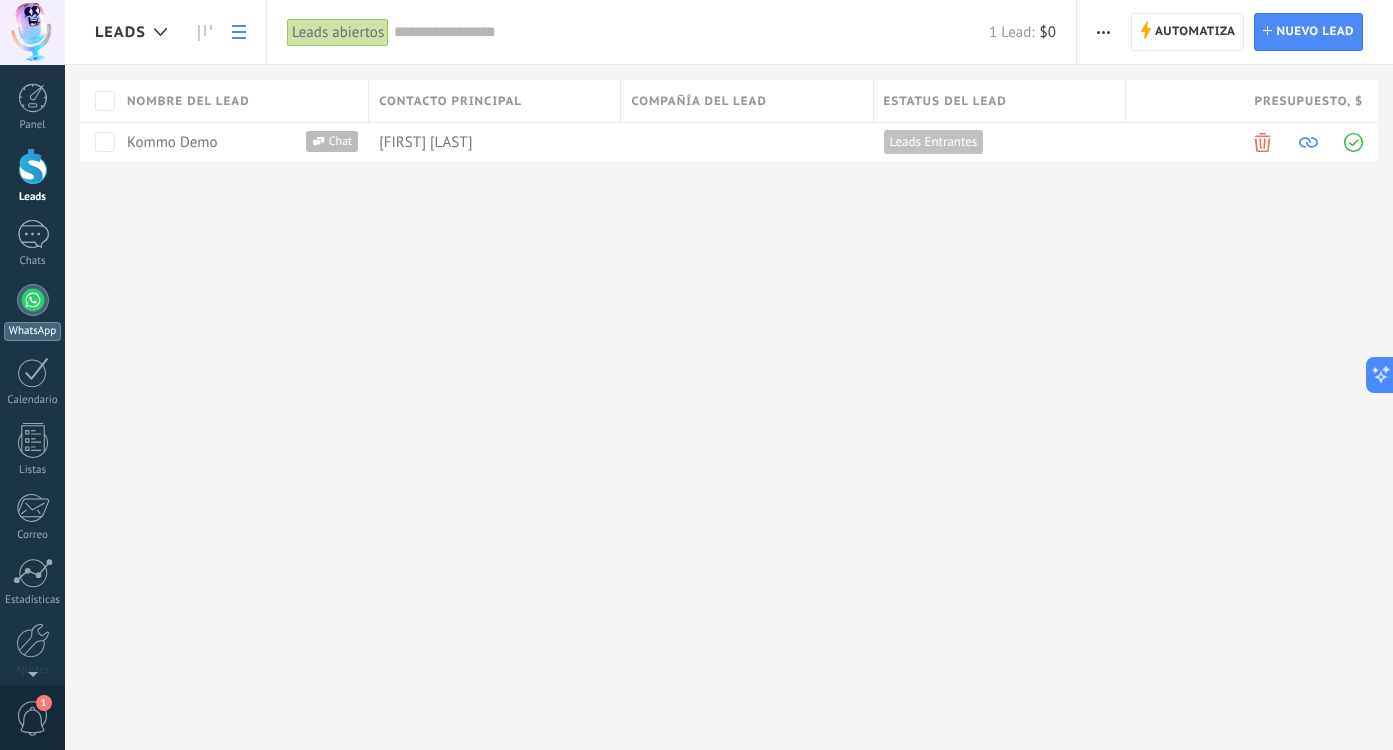 click at bounding box center (33, 300) 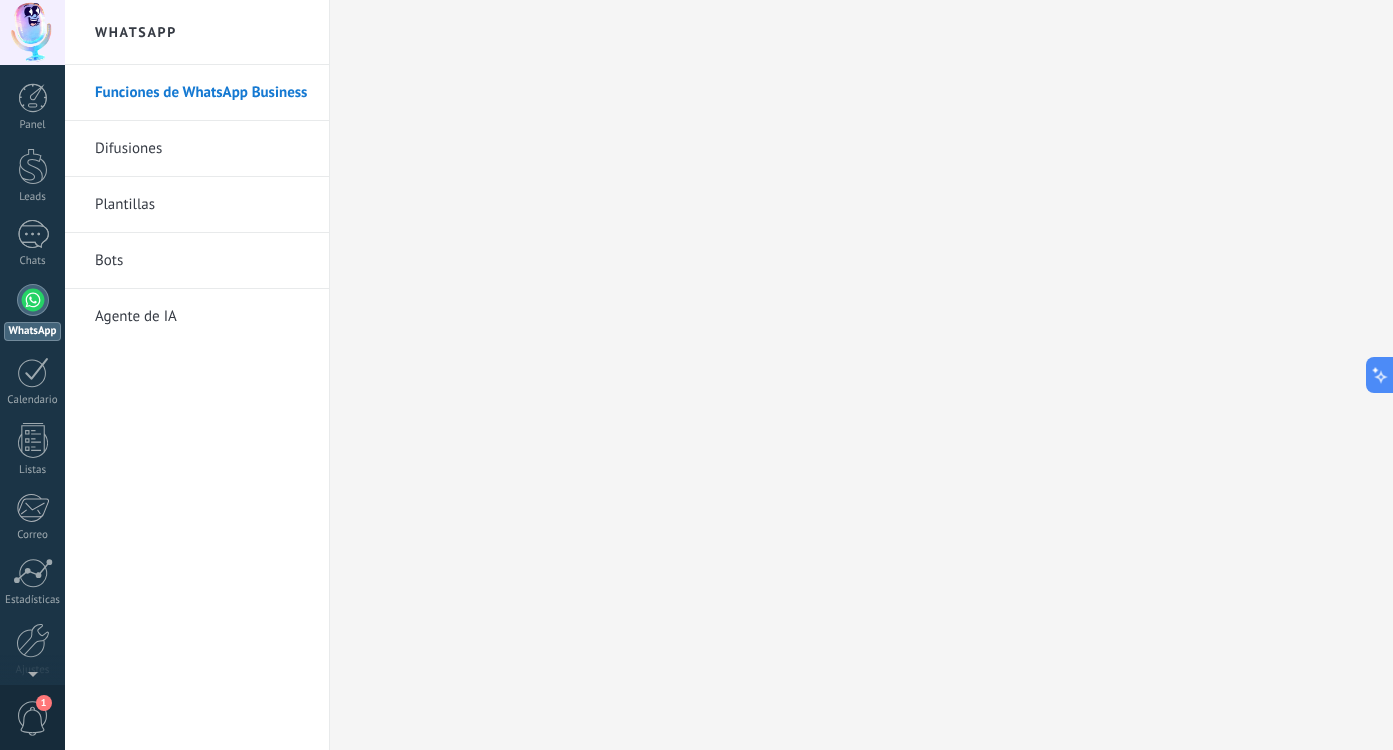scroll, scrollTop: 0, scrollLeft: 0, axis: both 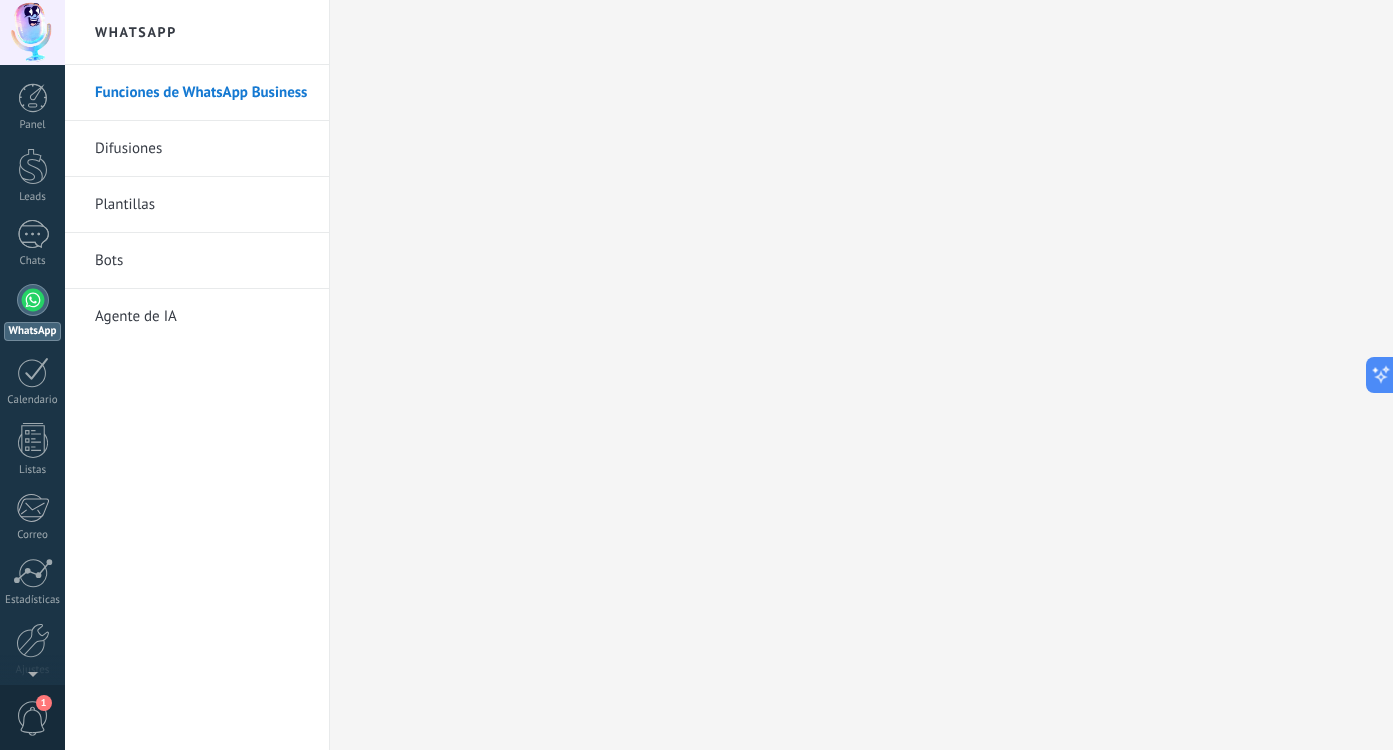 click on "Difusiones" at bounding box center (202, 149) 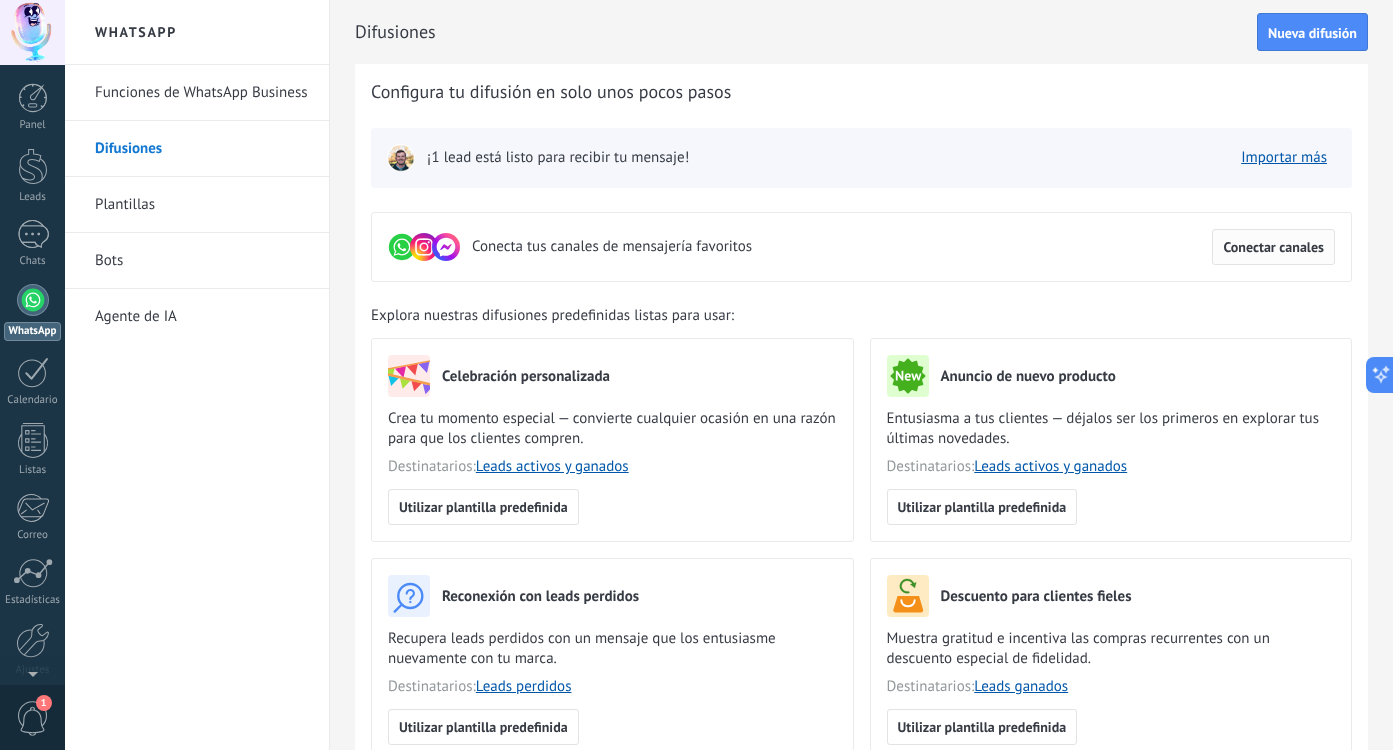 click on "Conectar canales" at bounding box center (1273, 247) 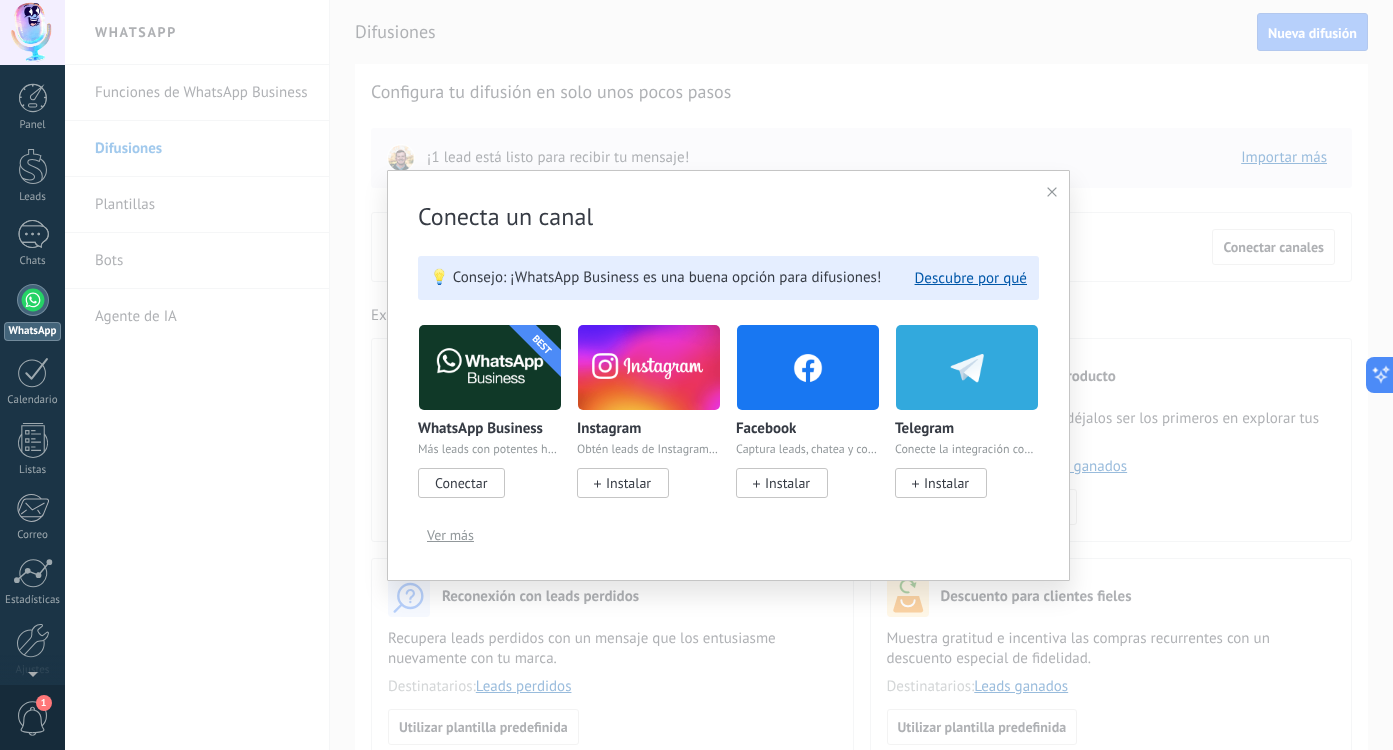 click on "Ver más" at bounding box center [450, 535] 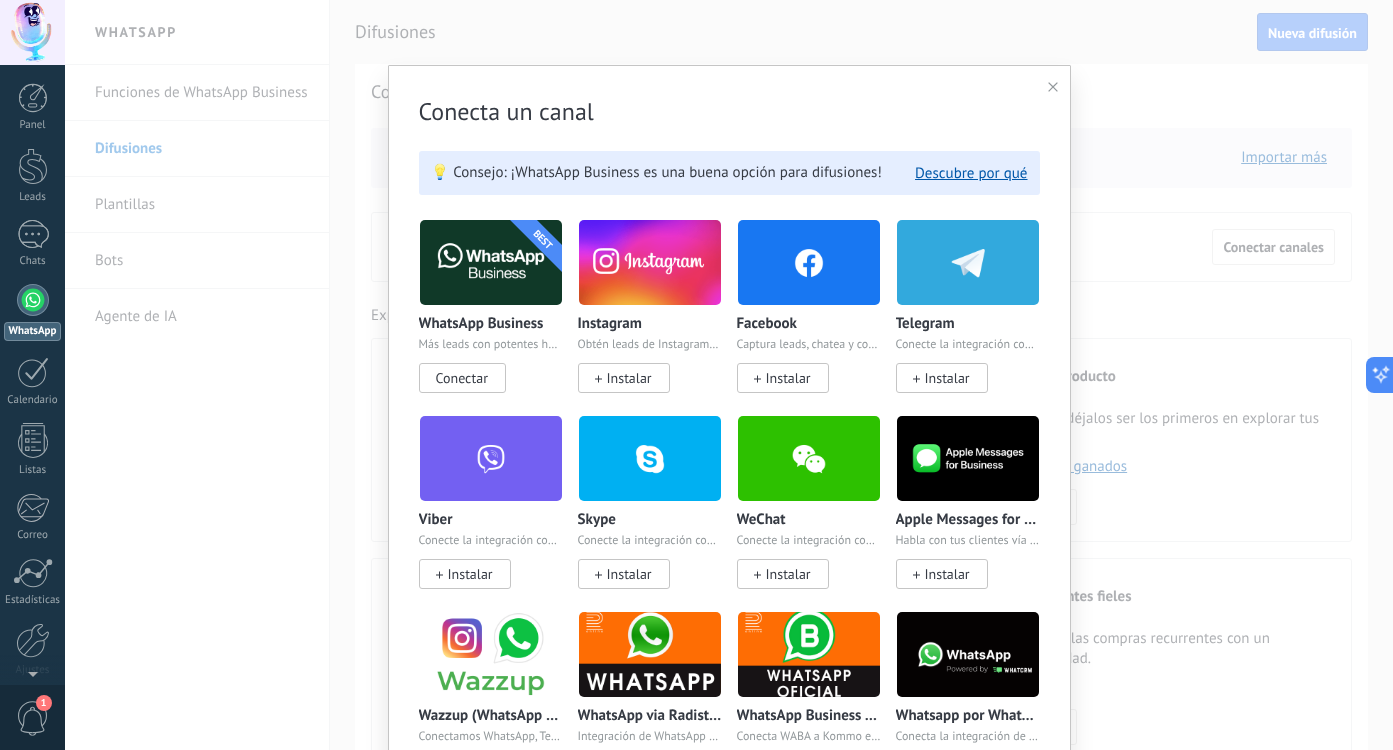 scroll, scrollTop: 0, scrollLeft: 0, axis: both 